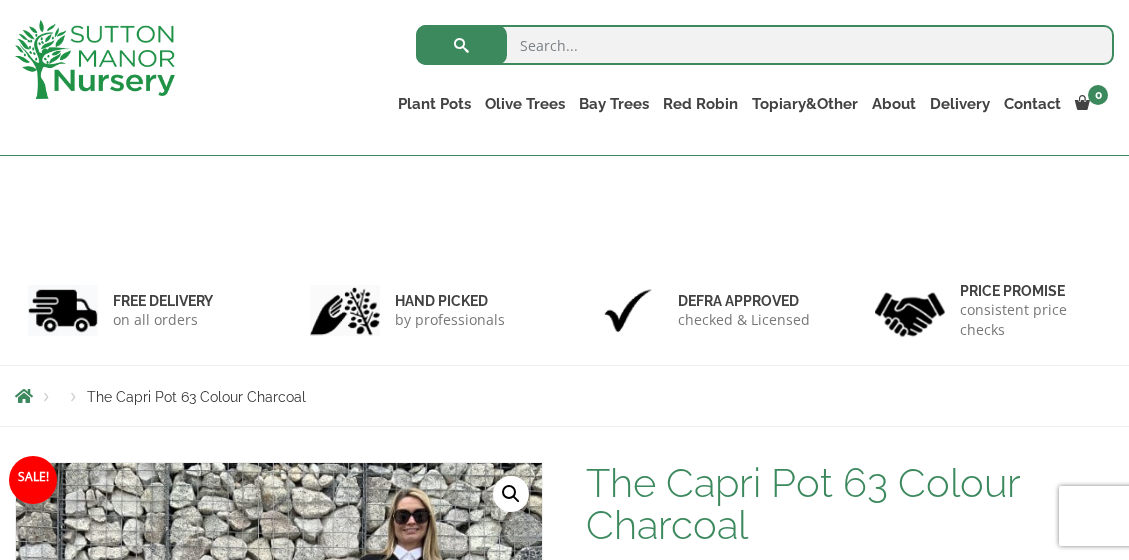 scroll, scrollTop: 200, scrollLeft: 0, axis: vertical 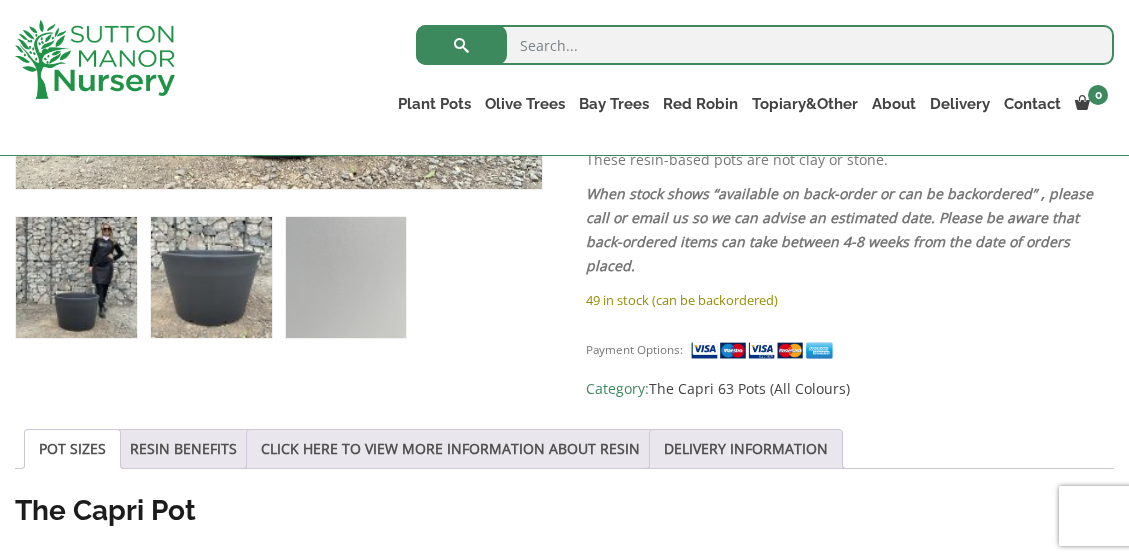 click at bounding box center (211, 277) 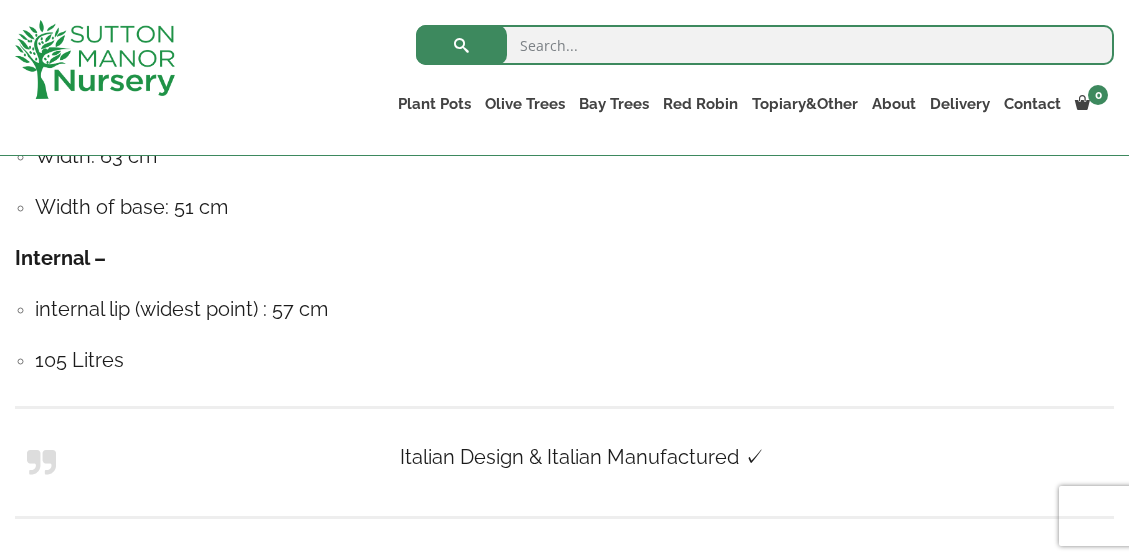 scroll, scrollTop: 1196, scrollLeft: 0, axis: vertical 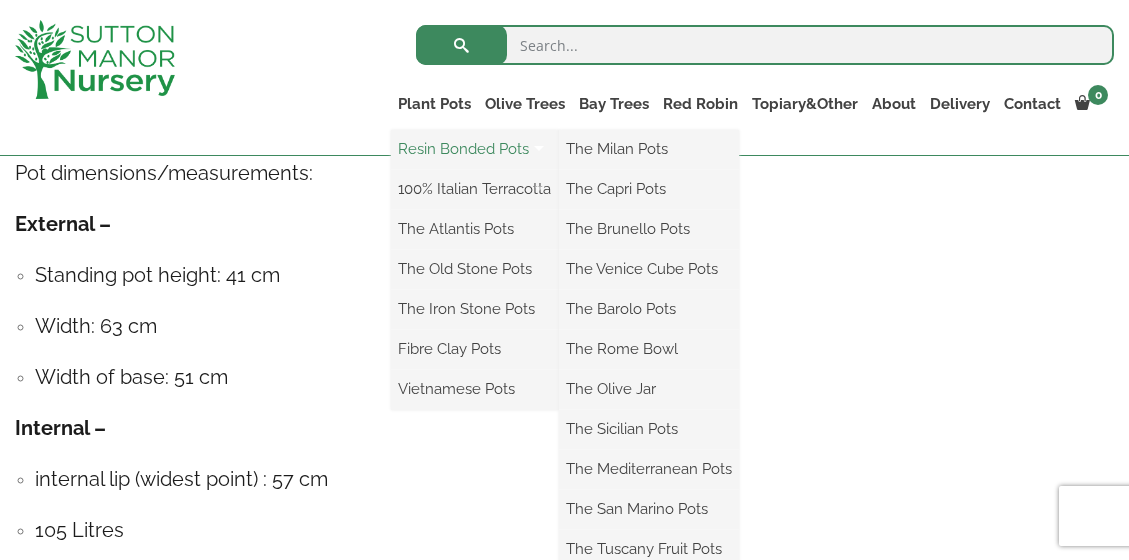 click on "Resin Bonded Pots" at bounding box center [475, 149] 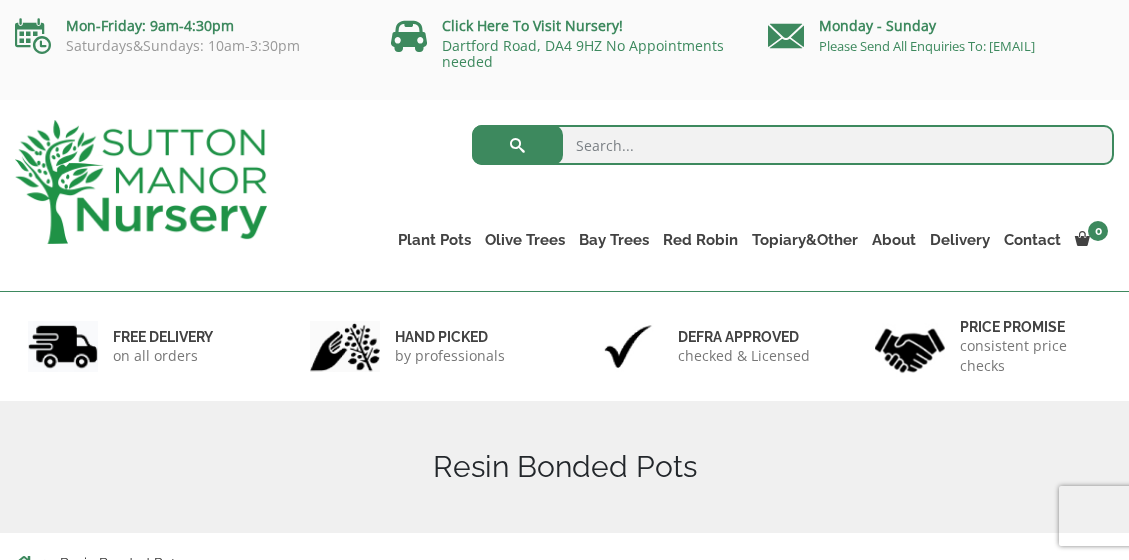 scroll, scrollTop: 0, scrollLeft: 0, axis: both 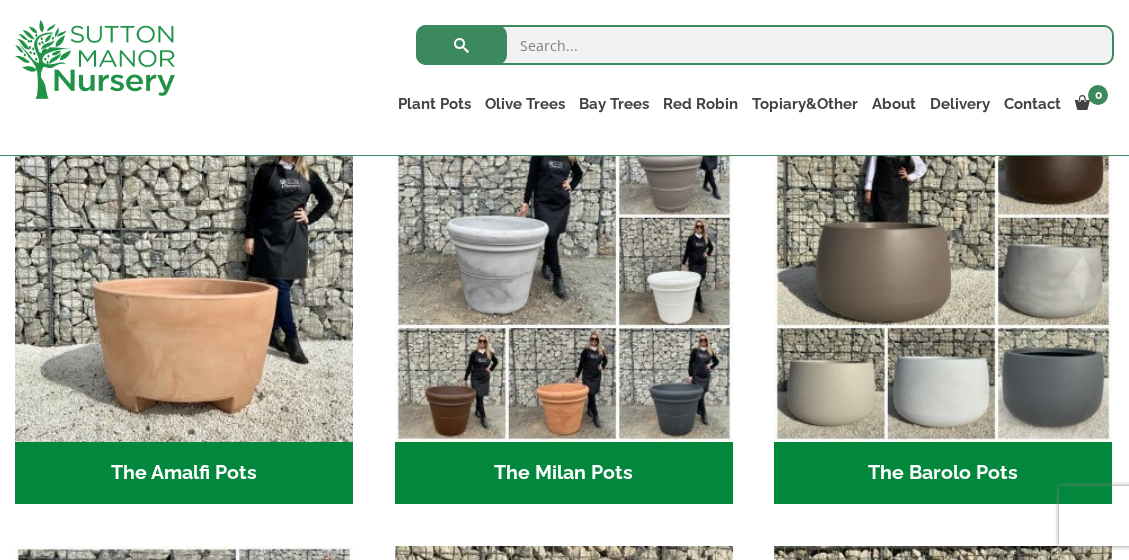 click on "The Milan Pots  (34)" at bounding box center (564, 473) 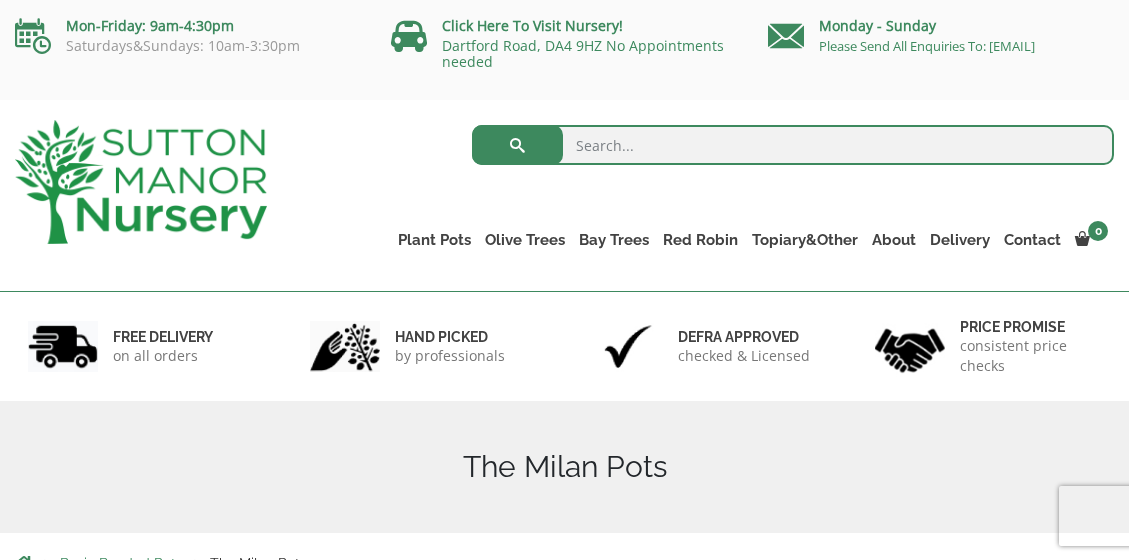 scroll, scrollTop: 0, scrollLeft: 0, axis: both 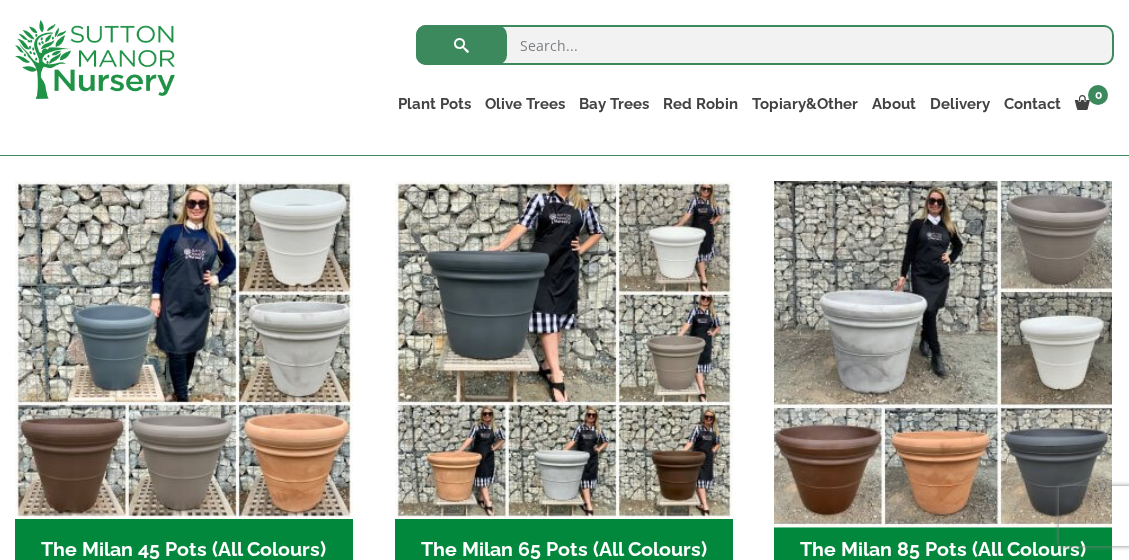 click at bounding box center (943, 350) 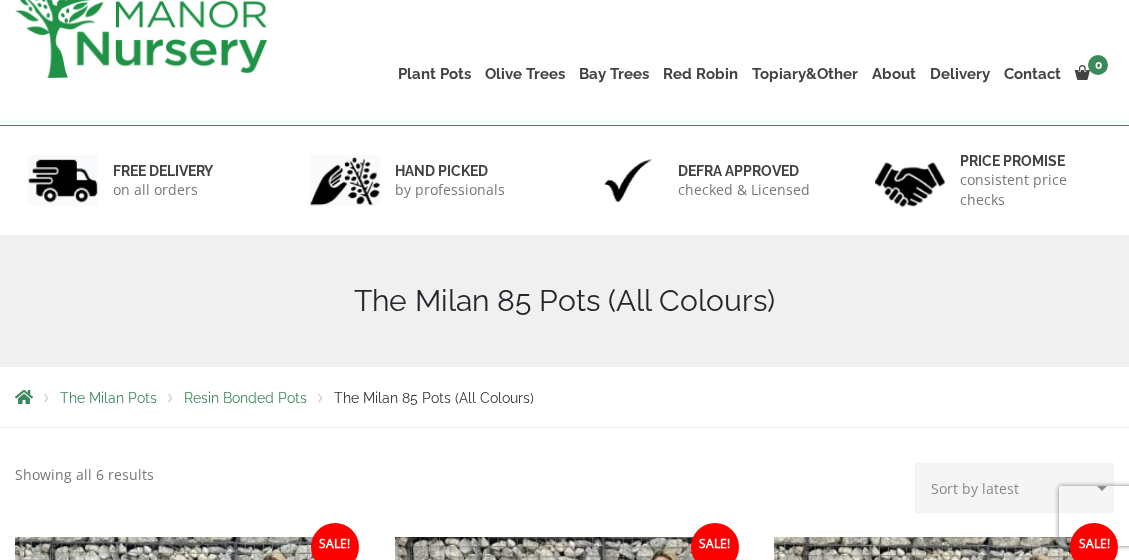 scroll, scrollTop: 0, scrollLeft: 0, axis: both 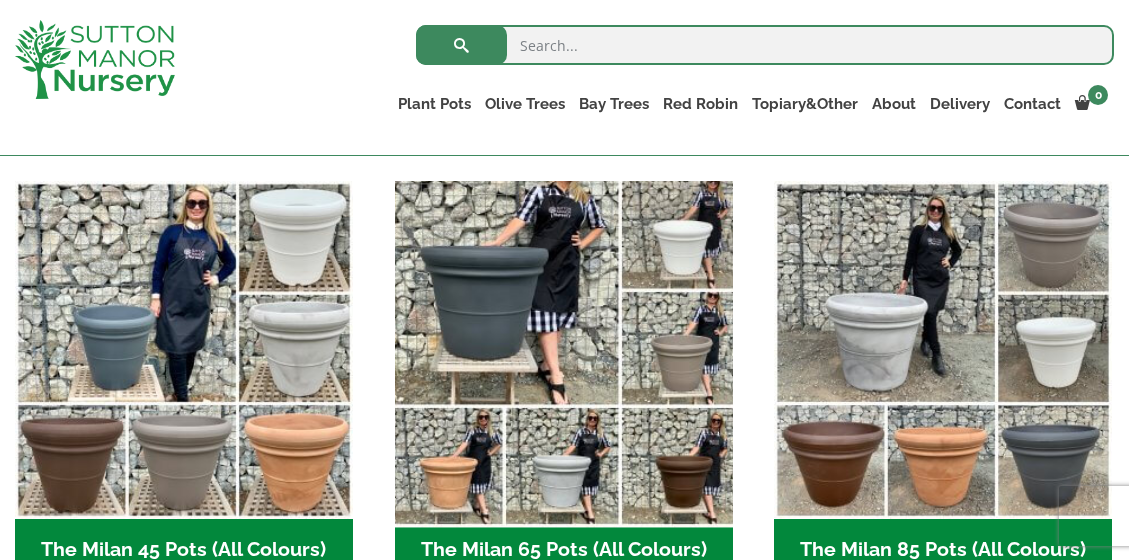 click at bounding box center [563, 350] 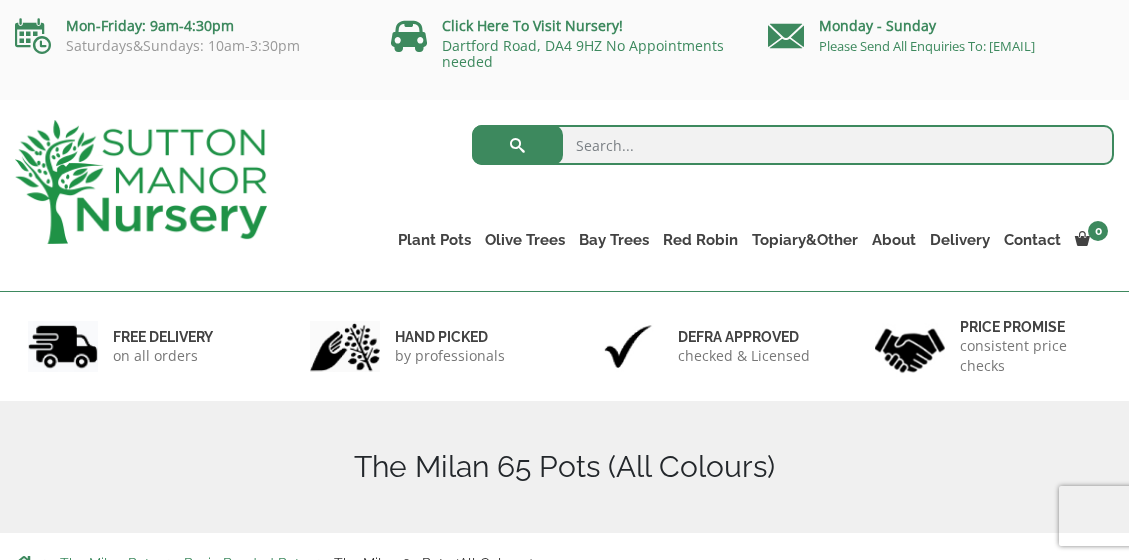 scroll, scrollTop: 0, scrollLeft: 0, axis: both 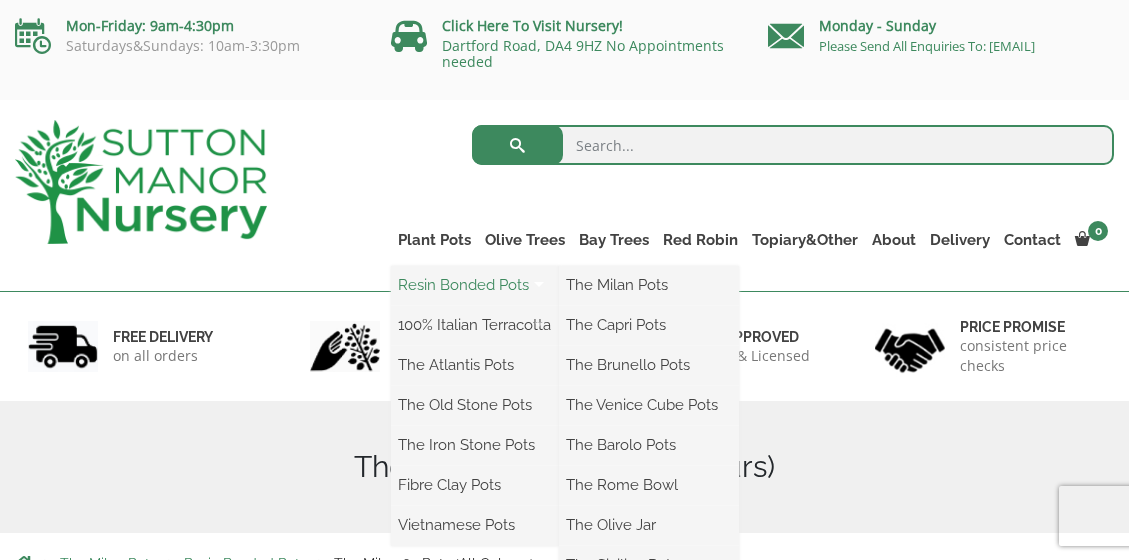 click on "Resin Bonded Pots" at bounding box center [475, 285] 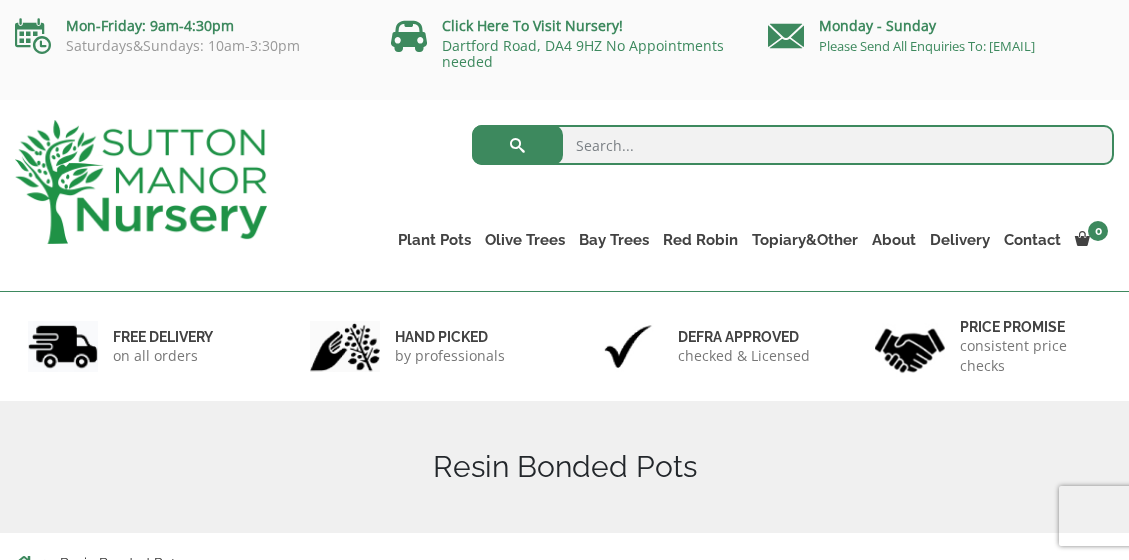 scroll, scrollTop: 0, scrollLeft: 0, axis: both 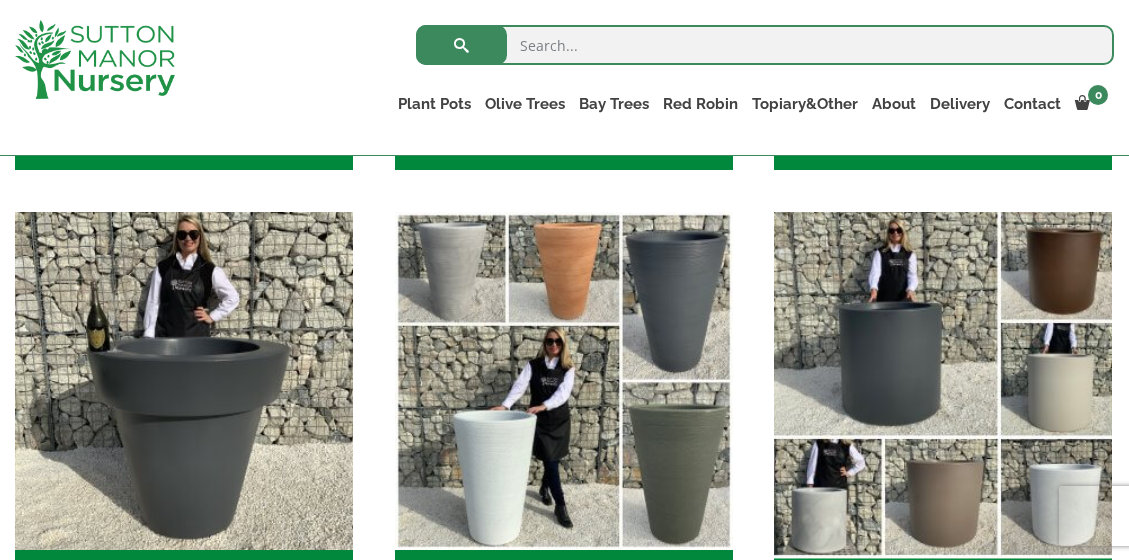 click at bounding box center (943, 380) 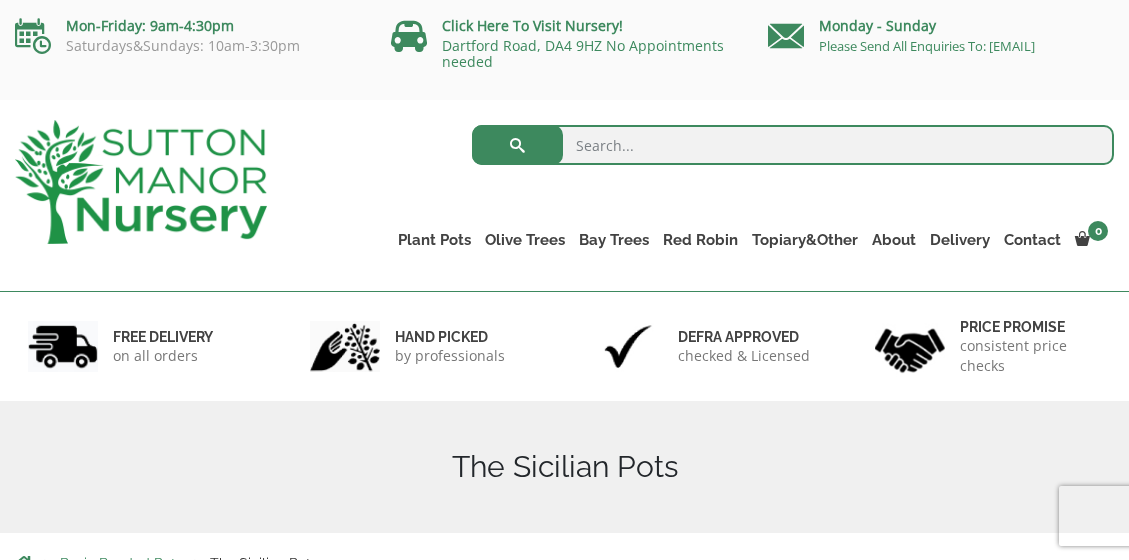 scroll, scrollTop: 0, scrollLeft: 0, axis: both 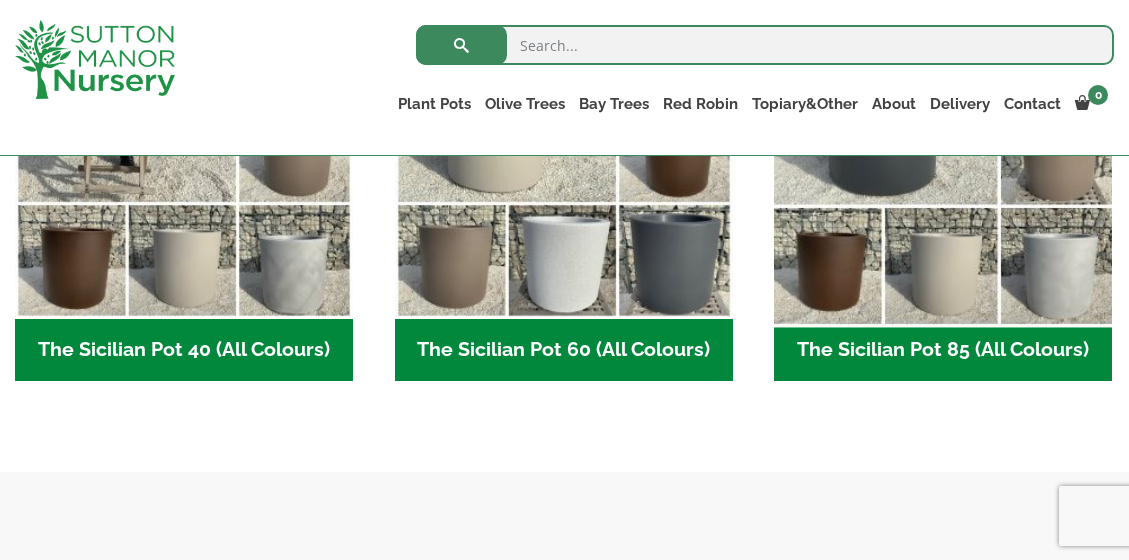 click at bounding box center [943, 150] 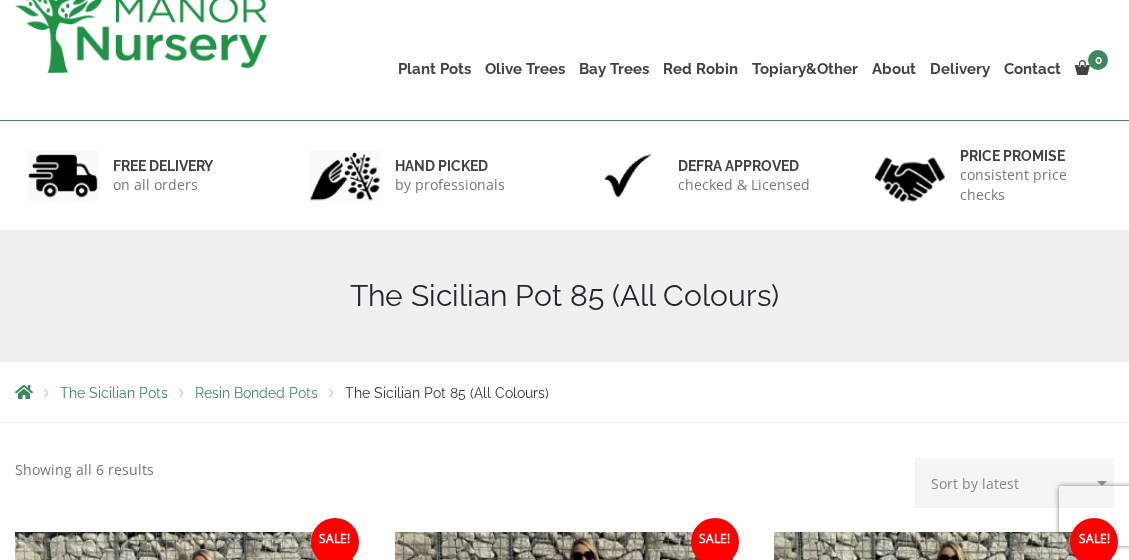 scroll, scrollTop: 0, scrollLeft: 0, axis: both 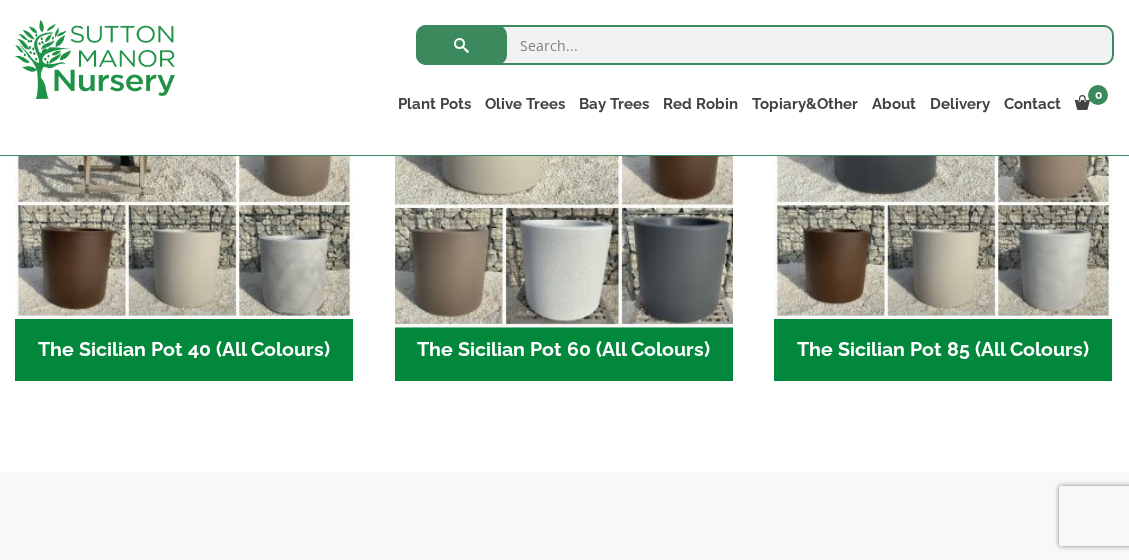 click at bounding box center (563, 150) 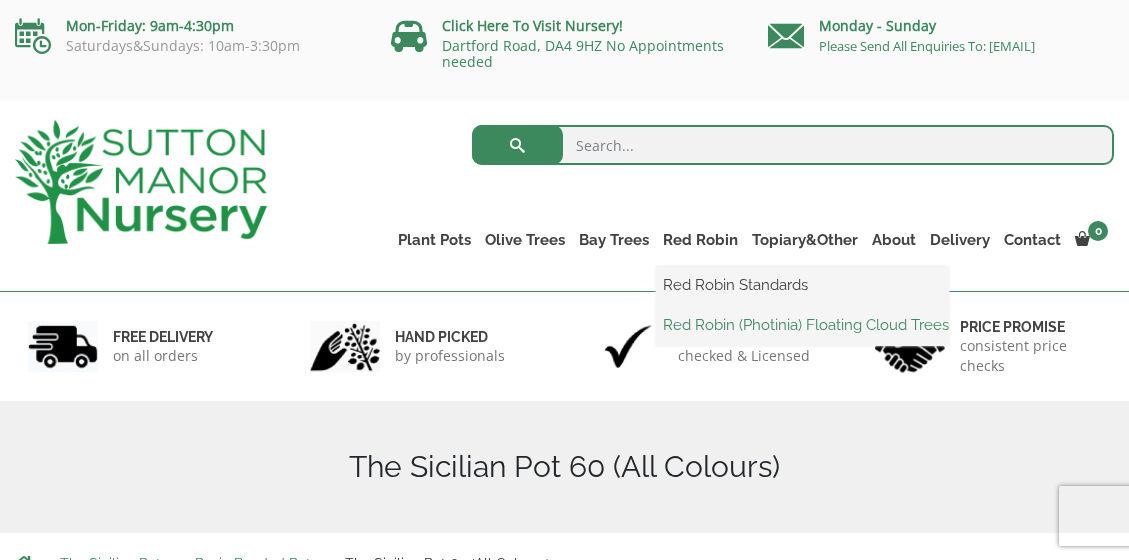 scroll, scrollTop: 0, scrollLeft: 0, axis: both 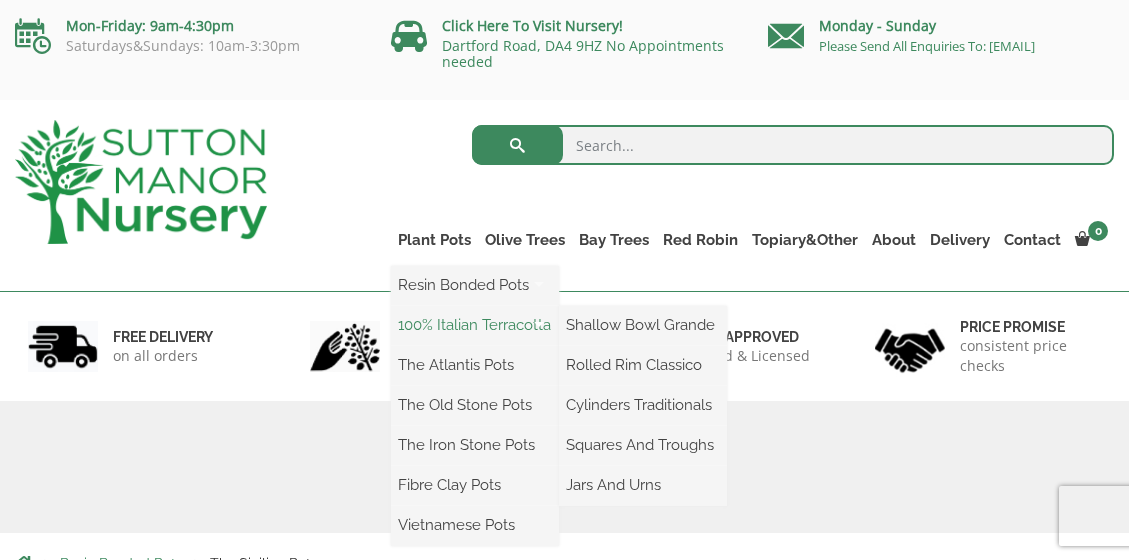 click on "100% Italian Terracotta" at bounding box center [475, 325] 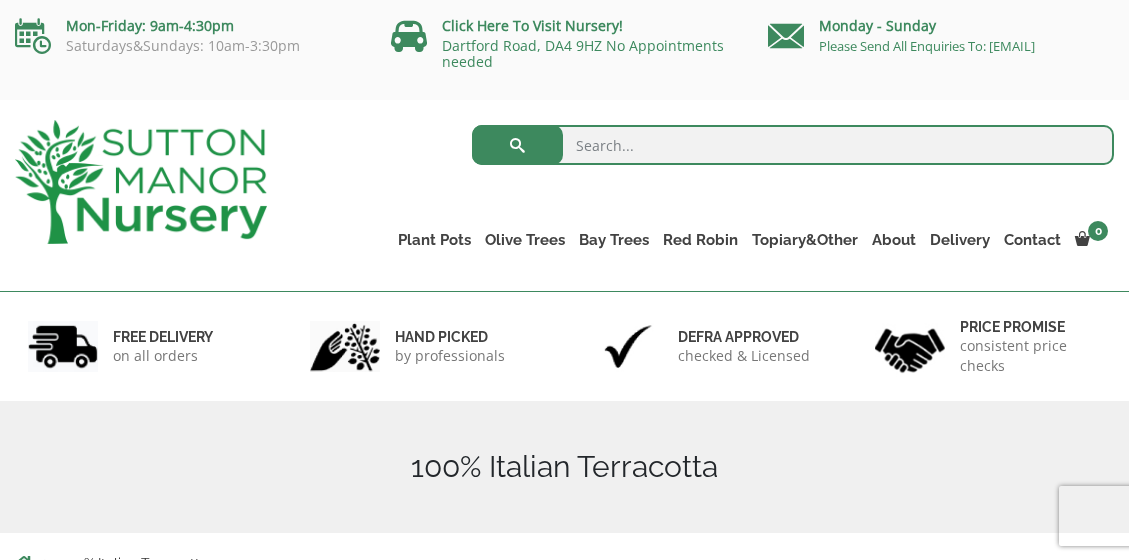 scroll, scrollTop: 0, scrollLeft: 0, axis: both 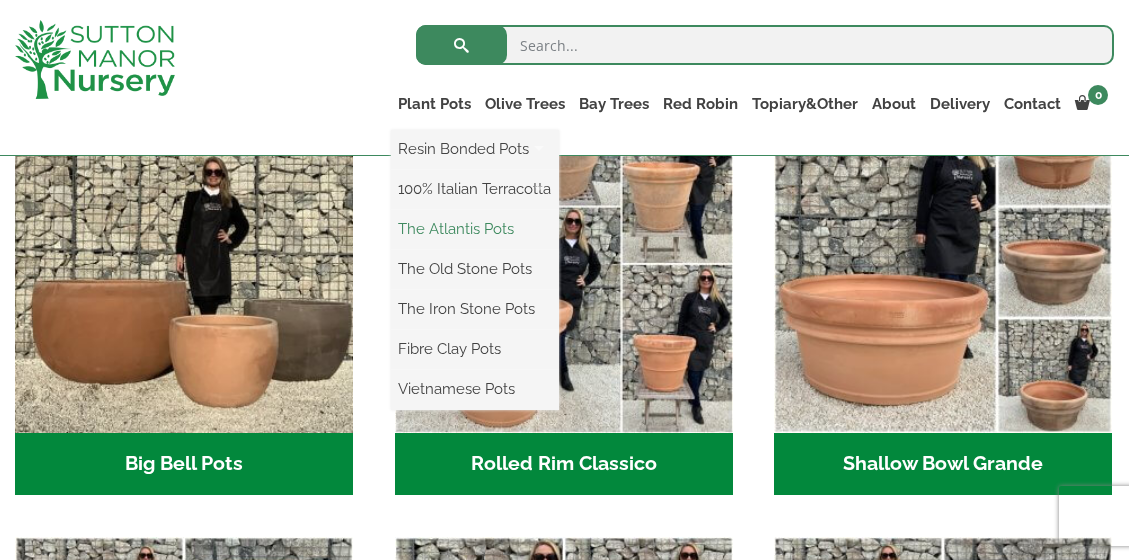 click on "The Atlantis Pots" at bounding box center (475, 229) 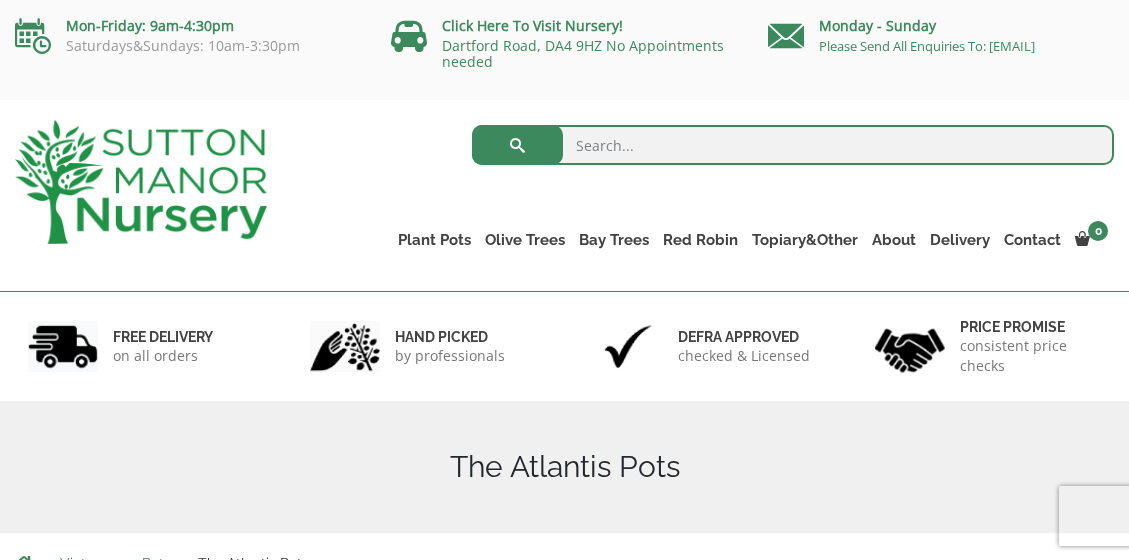 scroll, scrollTop: 0, scrollLeft: 0, axis: both 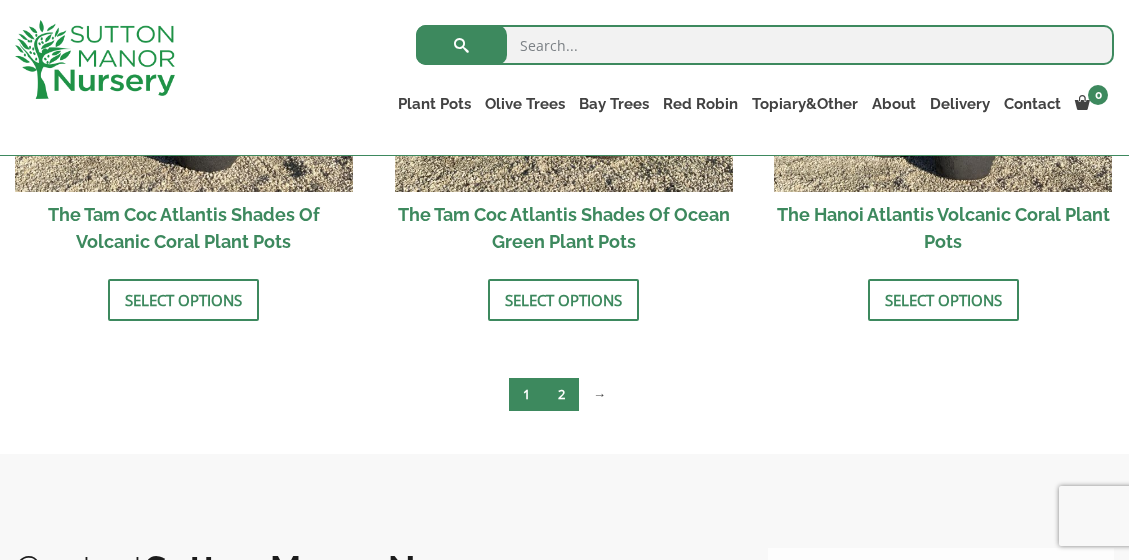 click on "2" at bounding box center (561, 394) 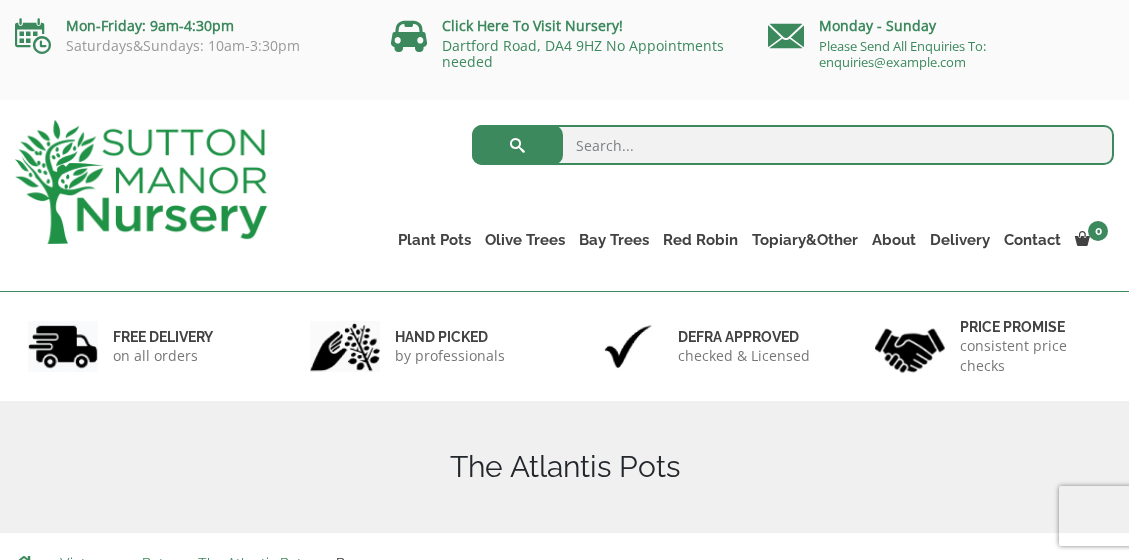 scroll, scrollTop: 0, scrollLeft: 0, axis: both 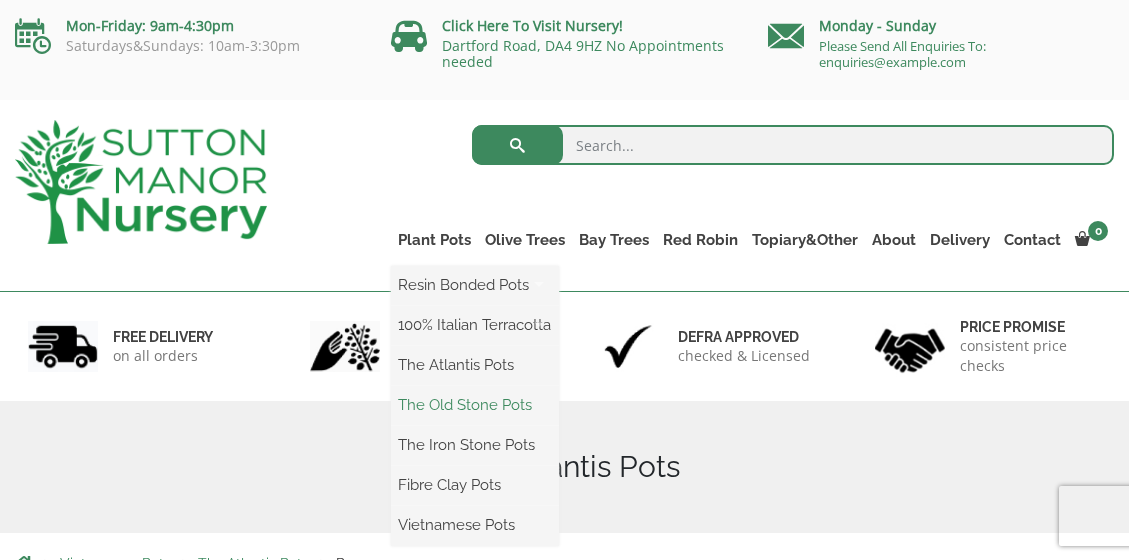 click on "The Old Stone Pots" at bounding box center (475, 405) 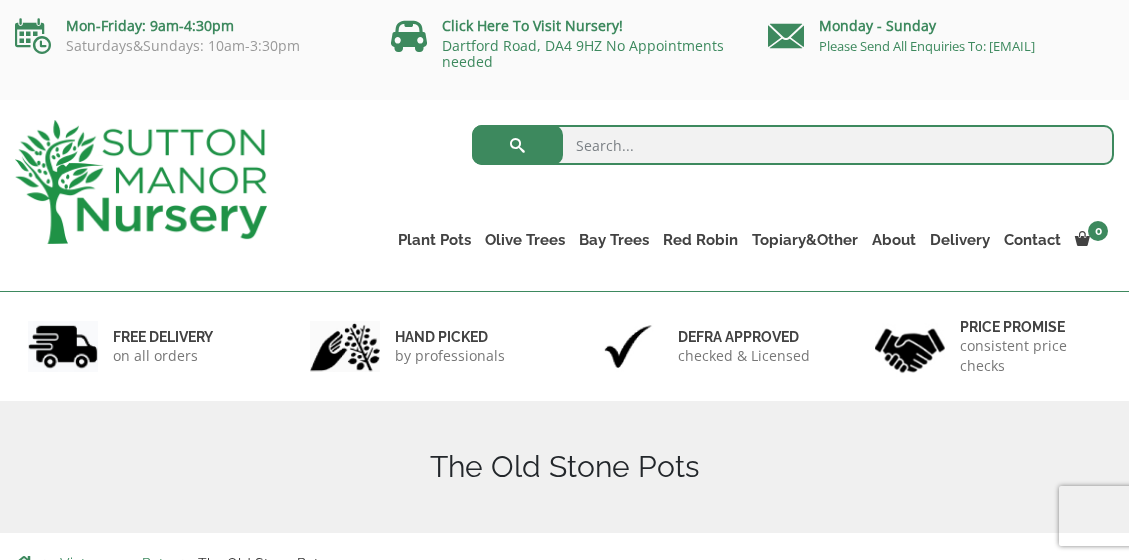 scroll, scrollTop: 0, scrollLeft: 0, axis: both 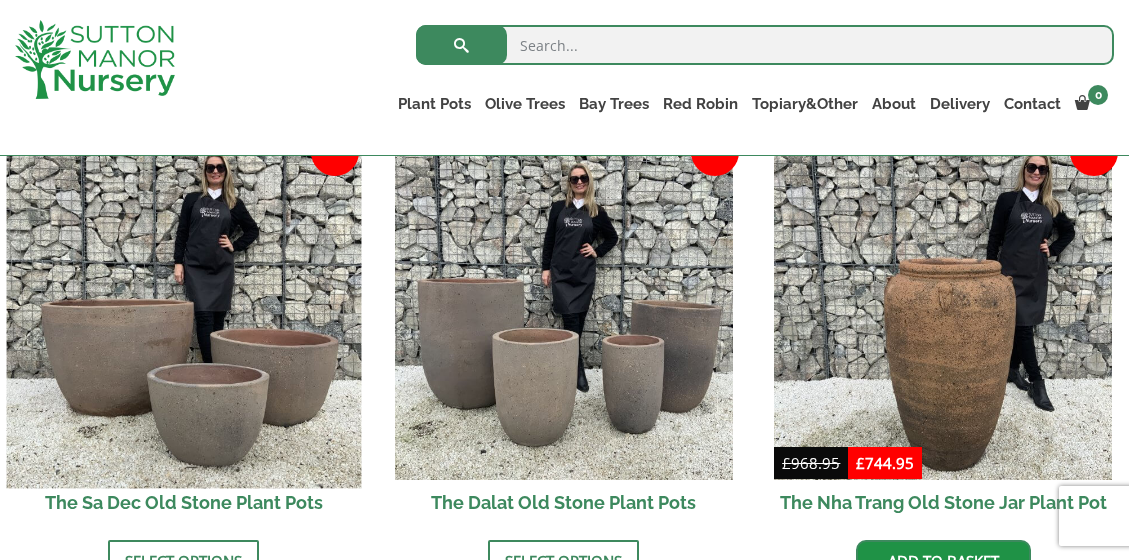 click at bounding box center [184, 311] 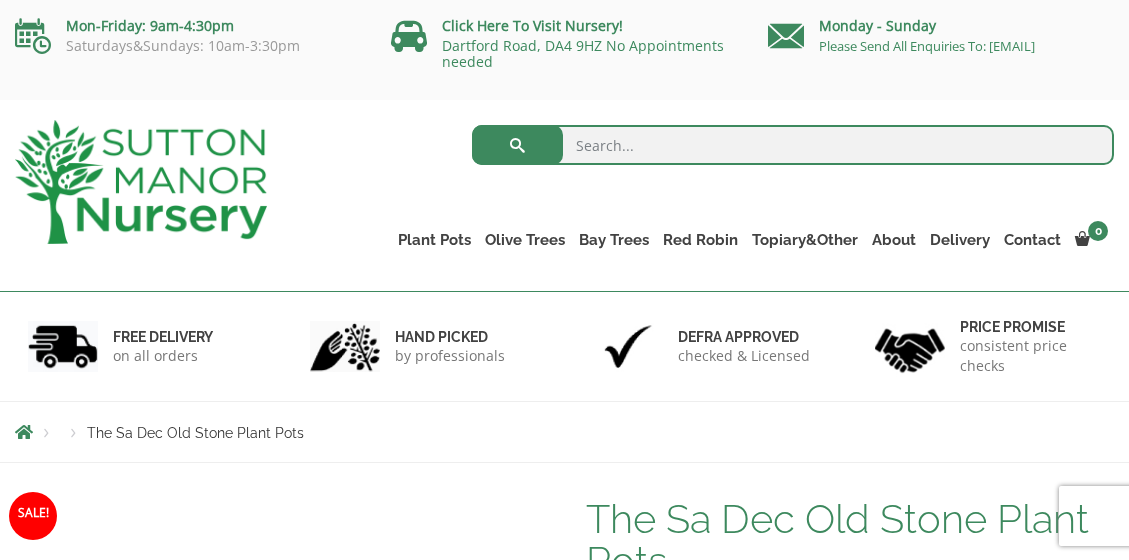 scroll, scrollTop: 0, scrollLeft: 0, axis: both 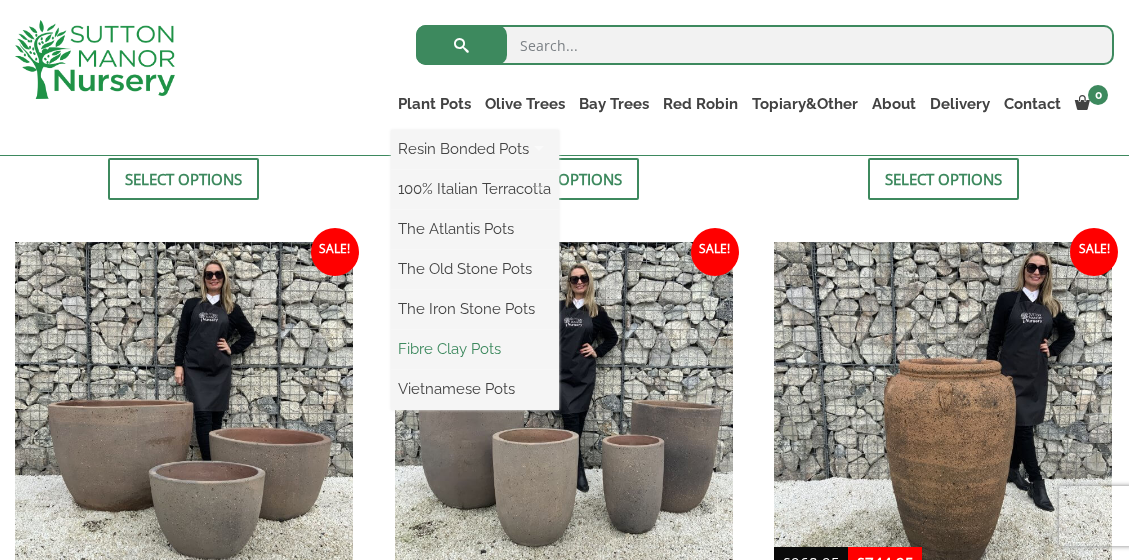 click on "Fibre Clay Pots" at bounding box center [475, 349] 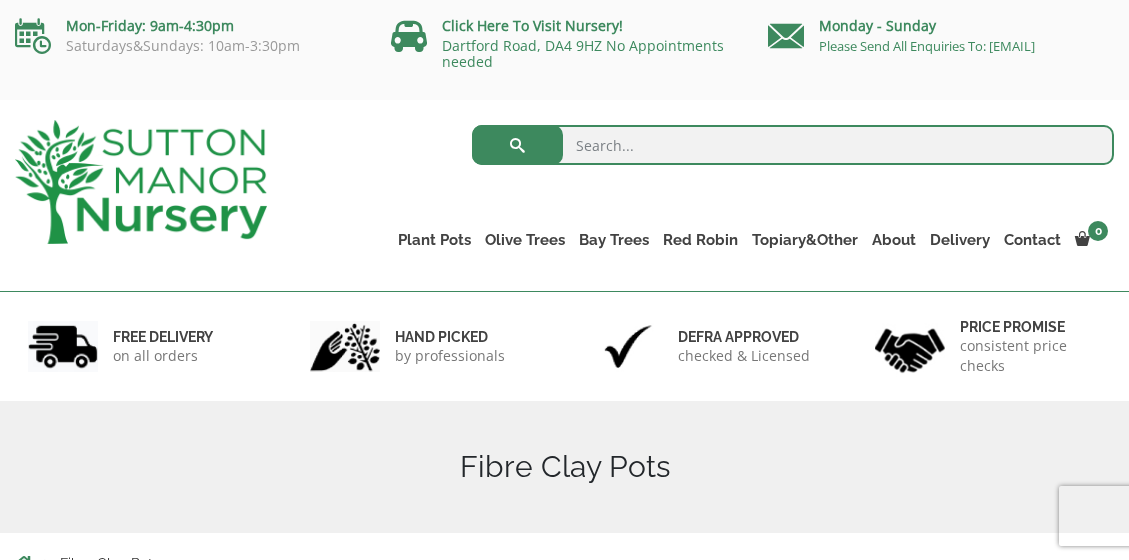 scroll, scrollTop: 0, scrollLeft: 0, axis: both 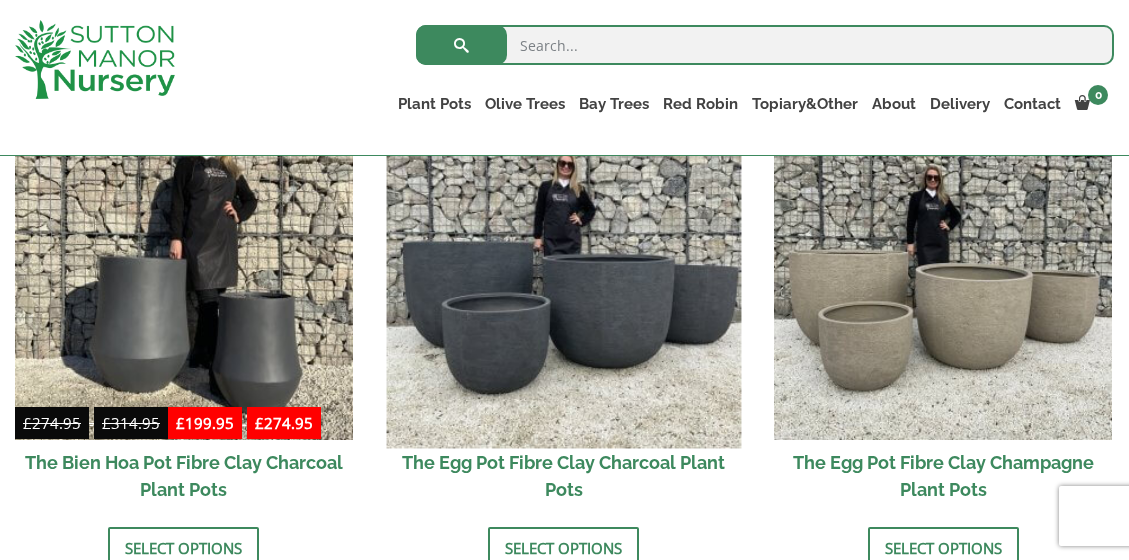 click at bounding box center [563, 271] 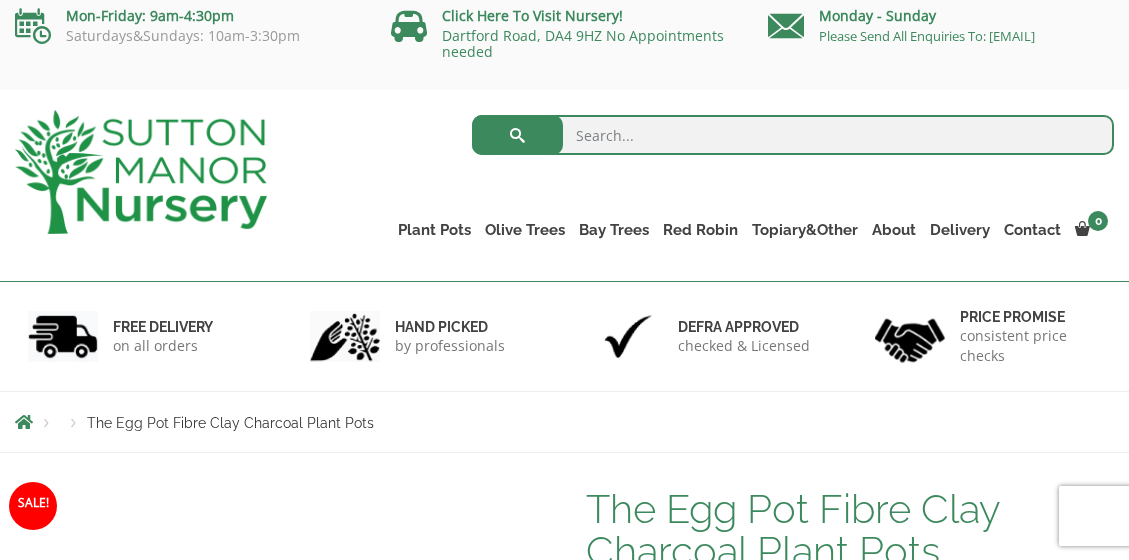 scroll, scrollTop: 0, scrollLeft: 0, axis: both 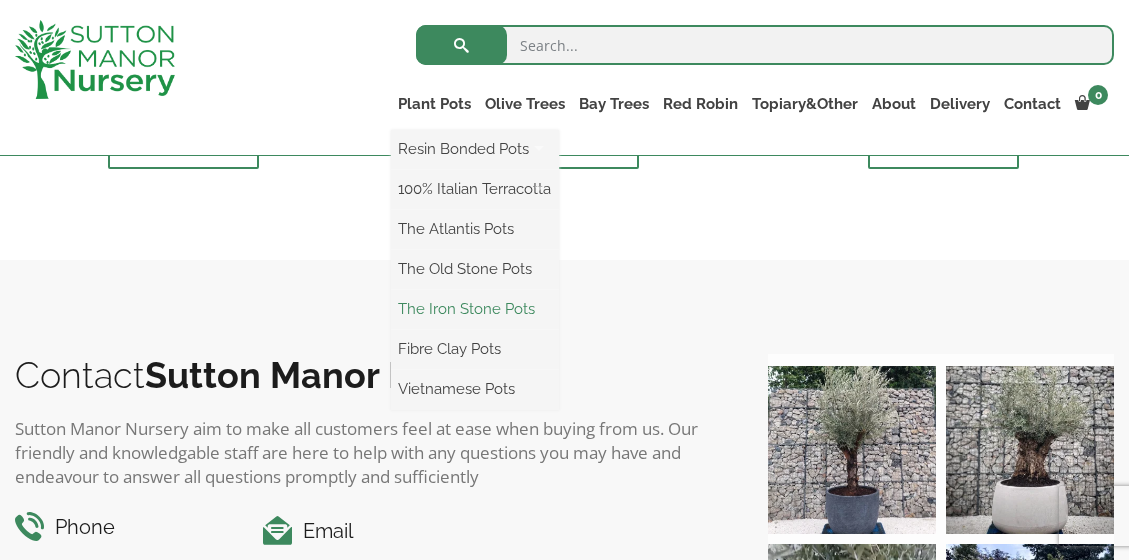 click on "The Iron Stone Pots" at bounding box center (475, 309) 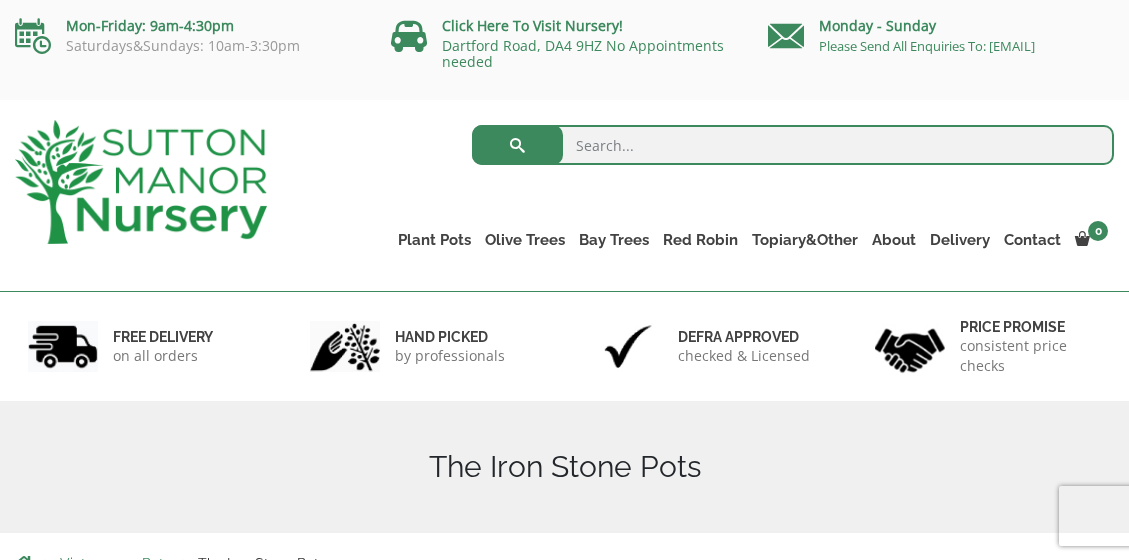scroll, scrollTop: 0, scrollLeft: 0, axis: both 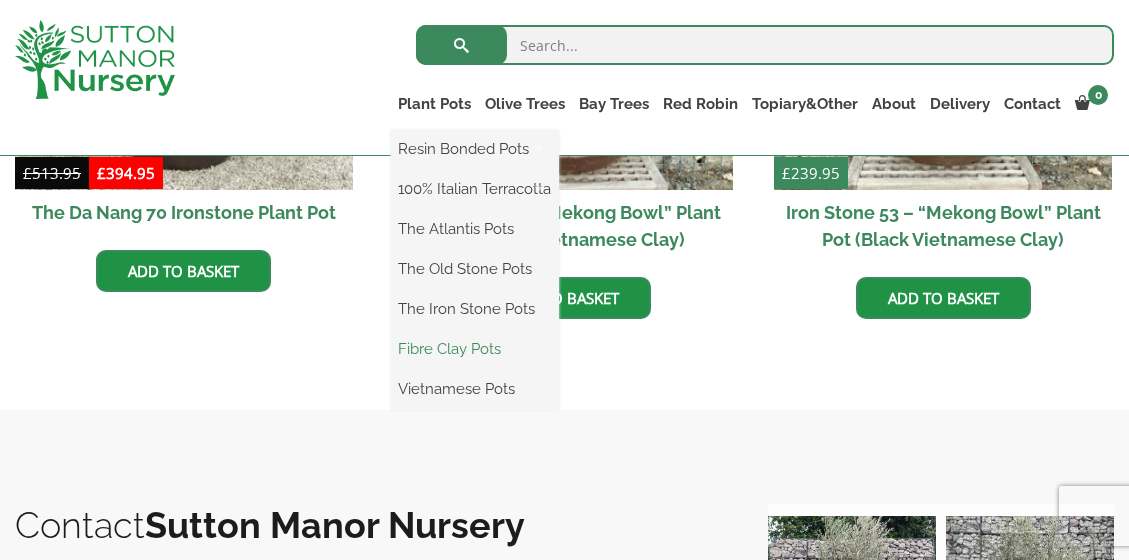 click on "Fibre Clay Pots" at bounding box center (475, 349) 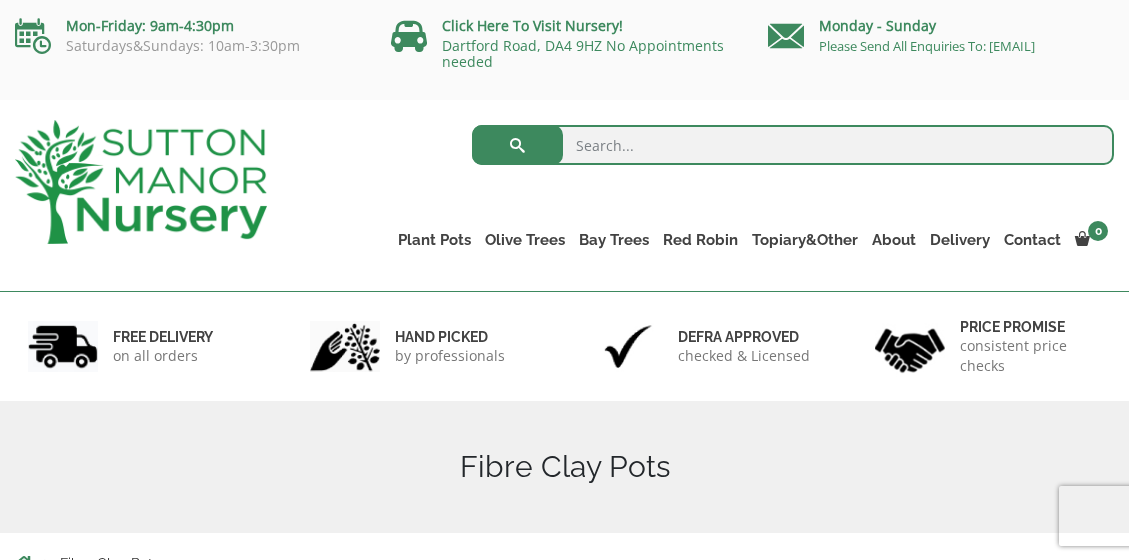 scroll, scrollTop: 0, scrollLeft: 0, axis: both 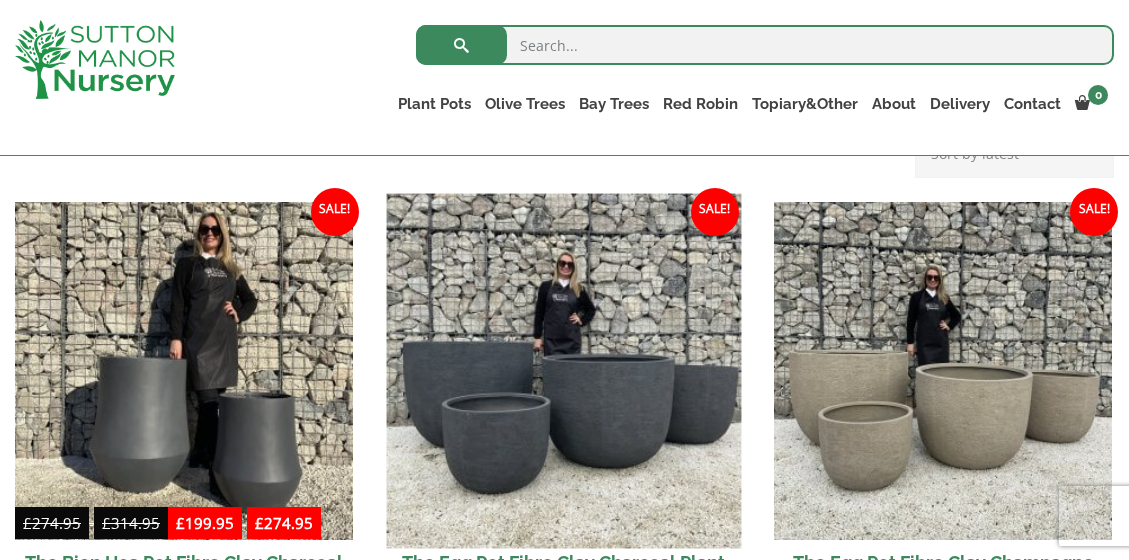 click at bounding box center (563, 371) 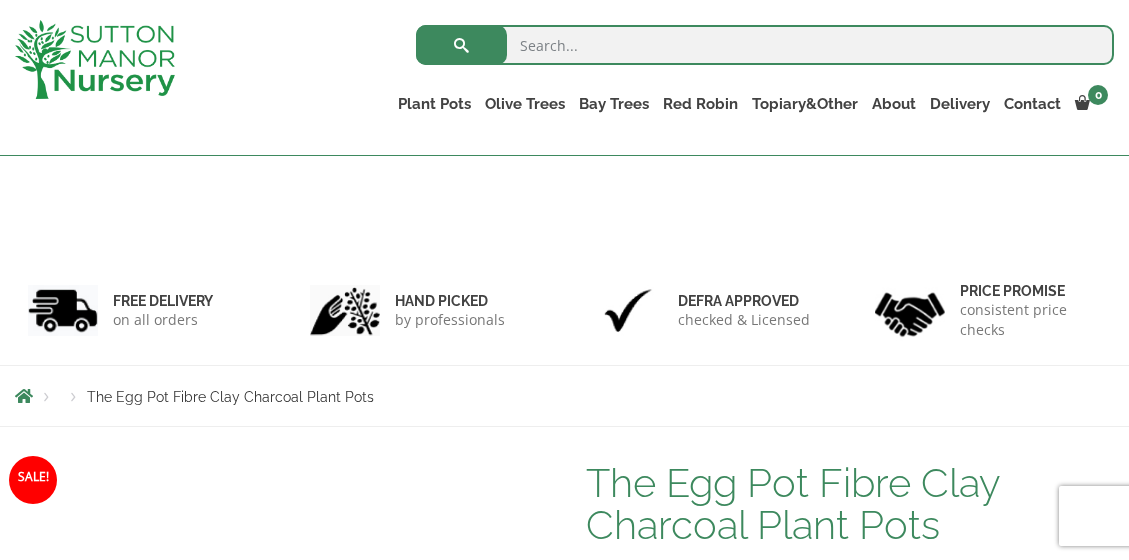 scroll, scrollTop: 300, scrollLeft: 0, axis: vertical 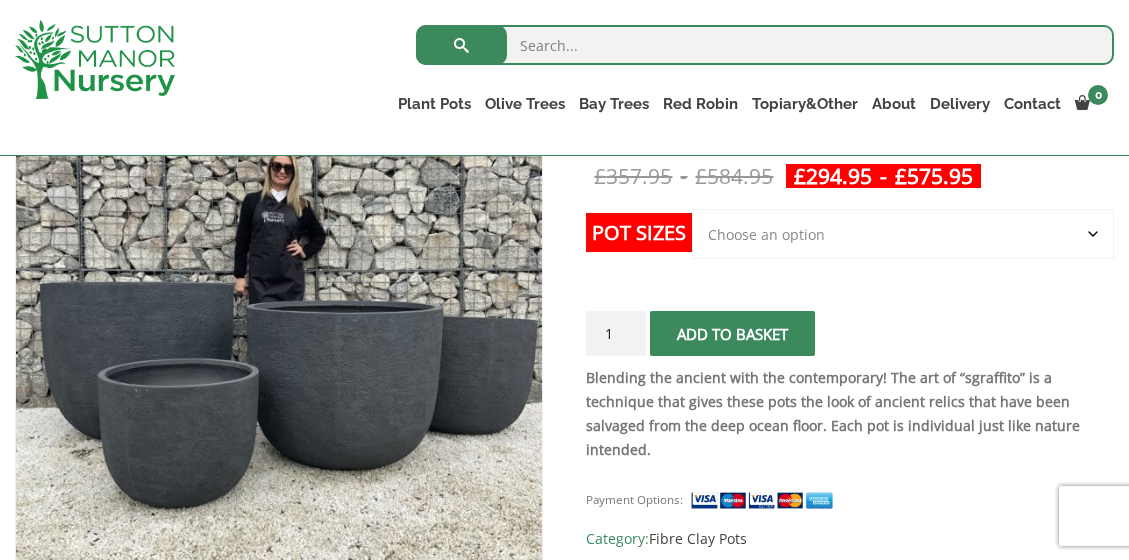 click on "Choose an option Click here to buy the 5th To Largest Pot In The Picture Click here to buy the 4th To Largest Pot In The Picture Click here to buy the 3rd To Largest Pot In The Picture Click here to buy the 2nd To Largest Pot In The Picture Click here to buy The Largest Pot In The Picture" 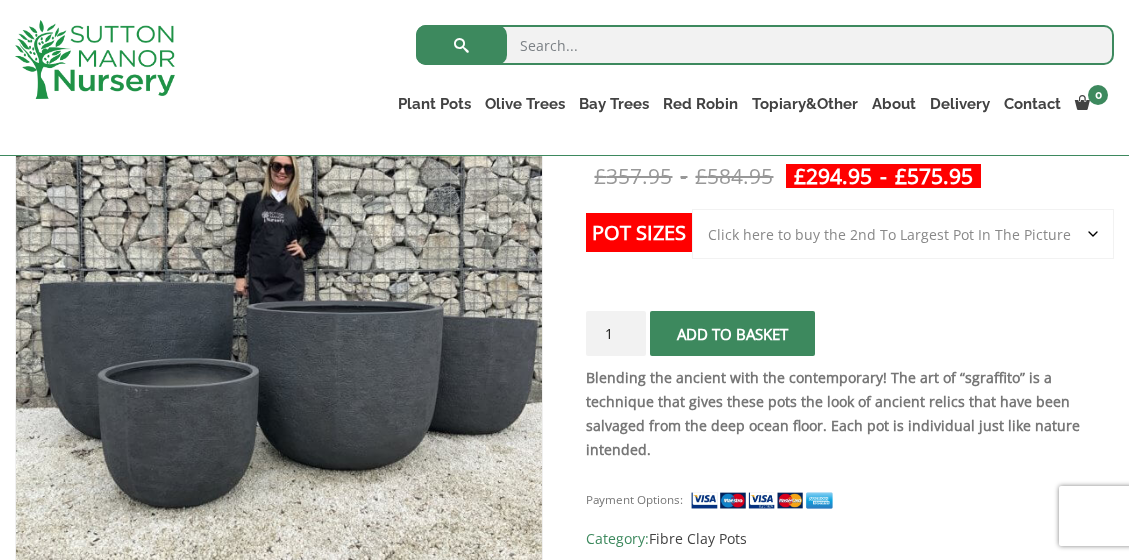 click on "Choose an option Click here to buy the 5th To Largest Pot In The Picture Click here to buy the 4th To Largest Pot In The Picture Click here to buy the 3rd To Largest Pot In The Picture Click here to buy the 2nd To Largest Pot In The Picture Click here to buy The Largest Pot In The Picture" 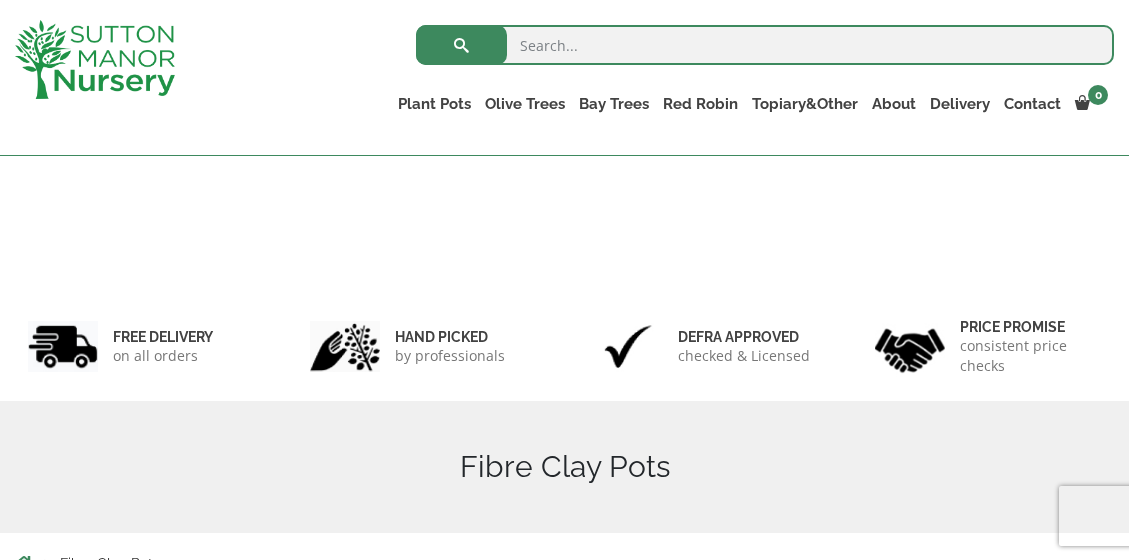 scroll, scrollTop: 636, scrollLeft: 0, axis: vertical 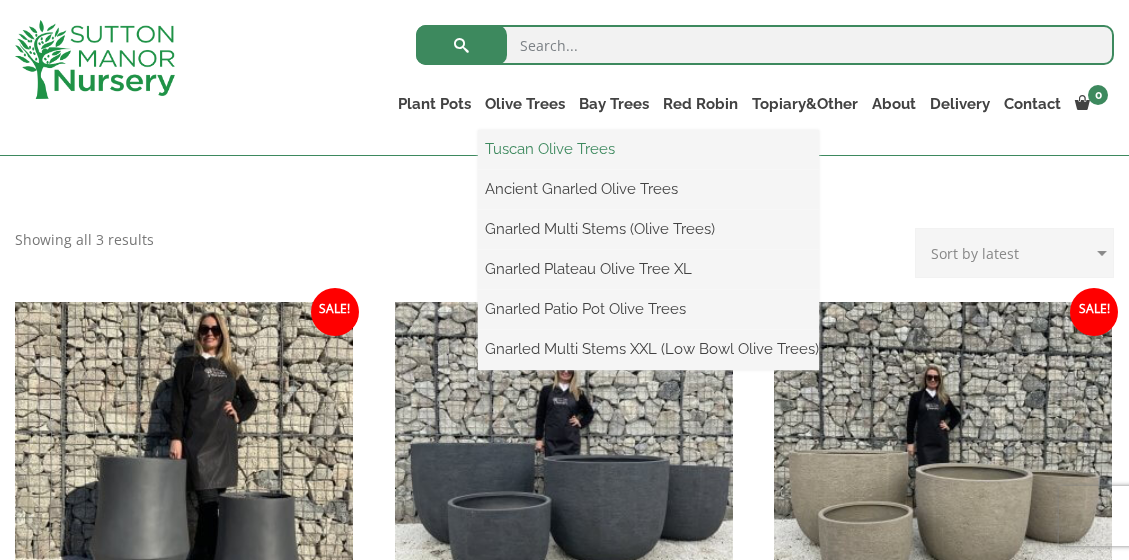 click on "Tuscan Olive Trees" at bounding box center [648, 149] 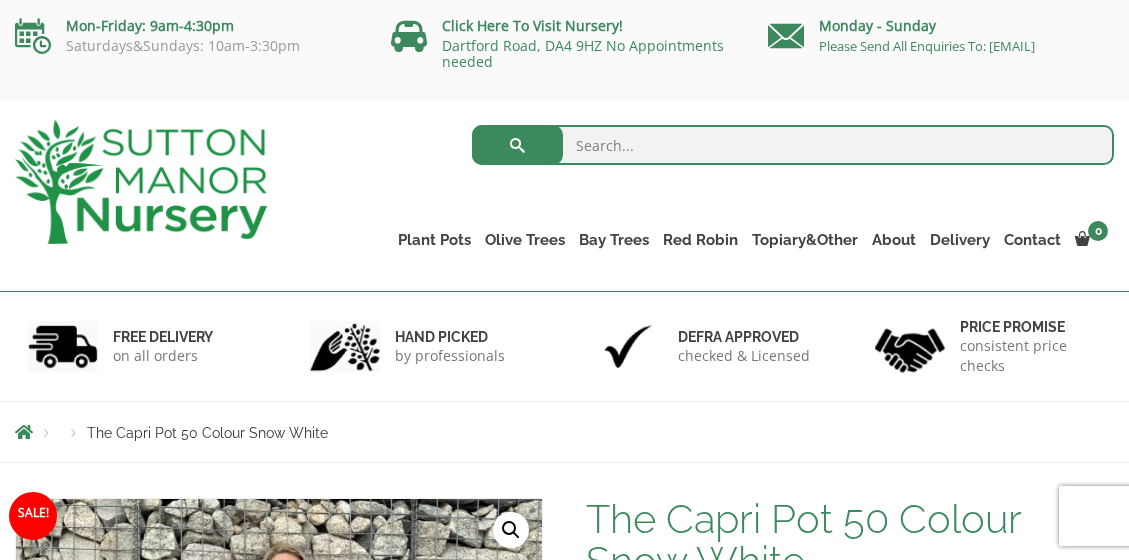 scroll, scrollTop: 0, scrollLeft: 0, axis: both 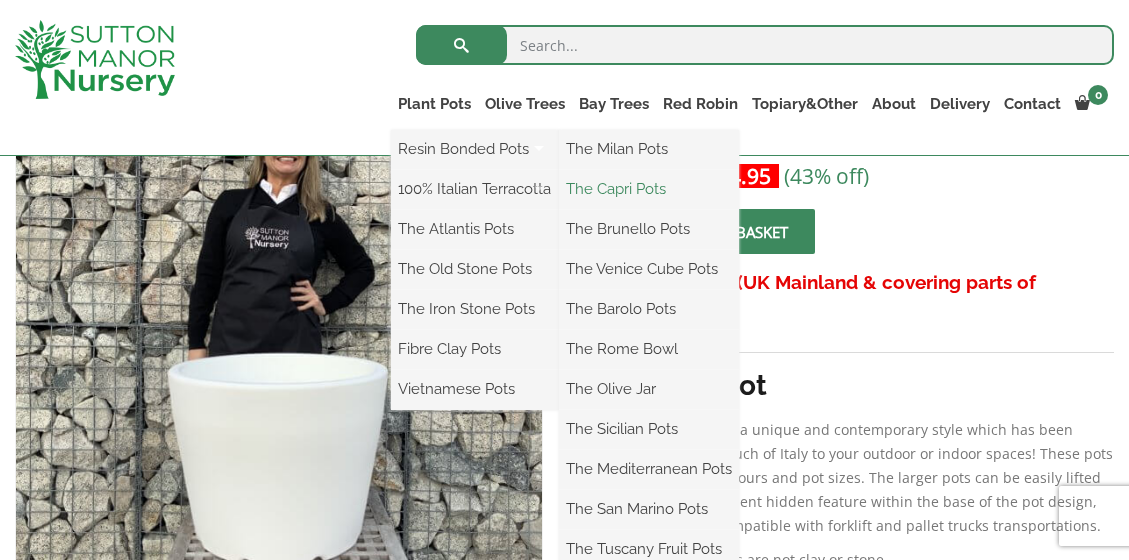 click on "The Capri Pots" at bounding box center [649, 189] 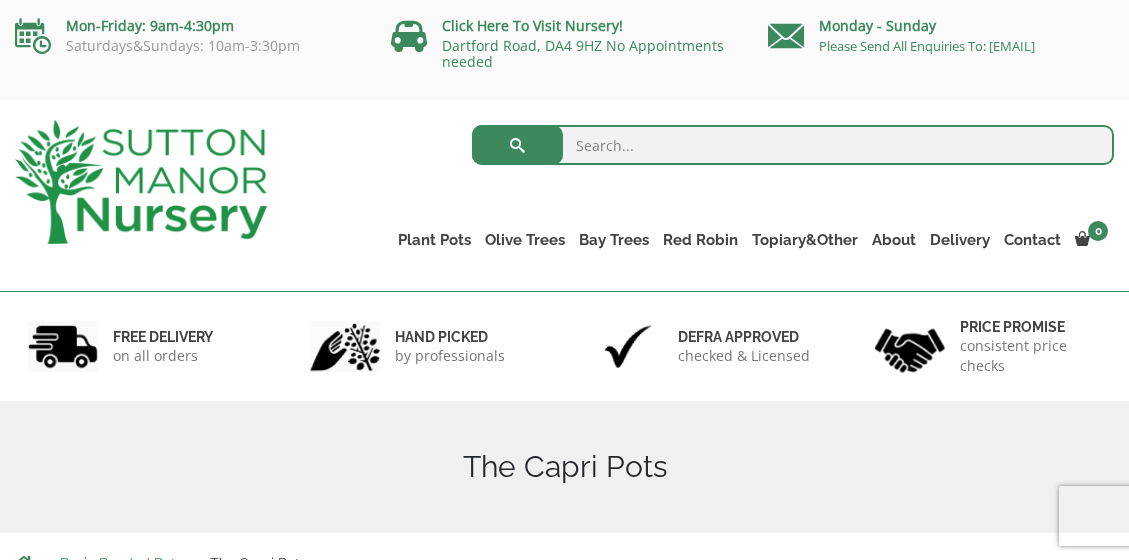 scroll, scrollTop: 0, scrollLeft: 0, axis: both 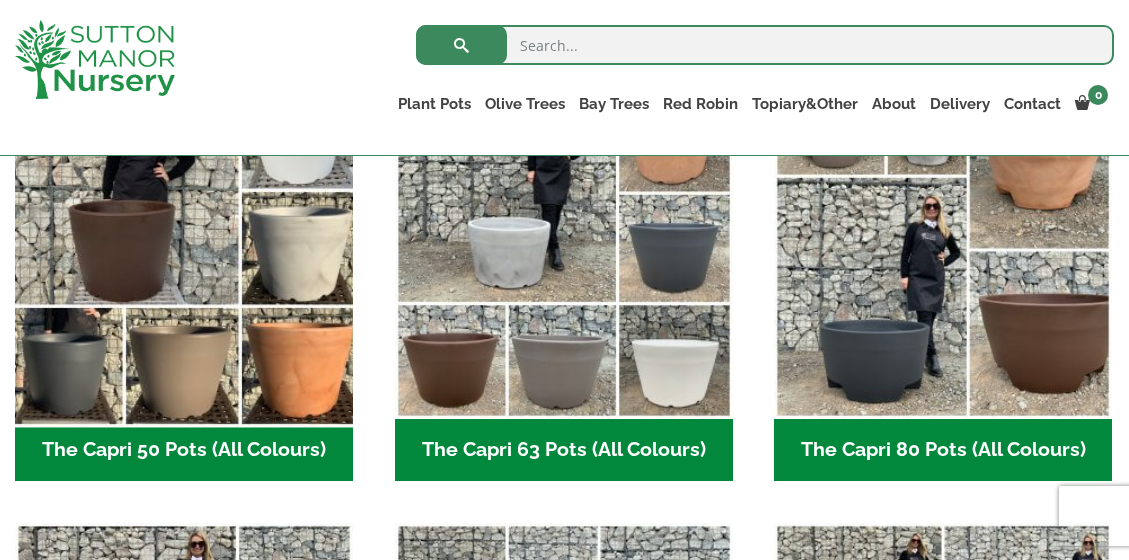 click at bounding box center (184, 250) 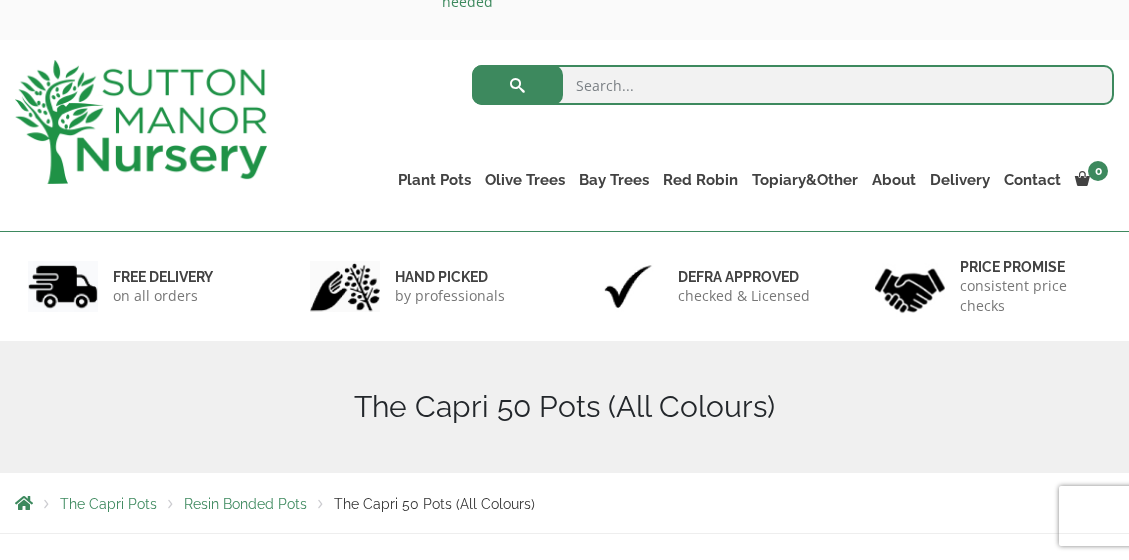 scroll, scrollTop: 200, scrollLeft: 0, axis: vertical 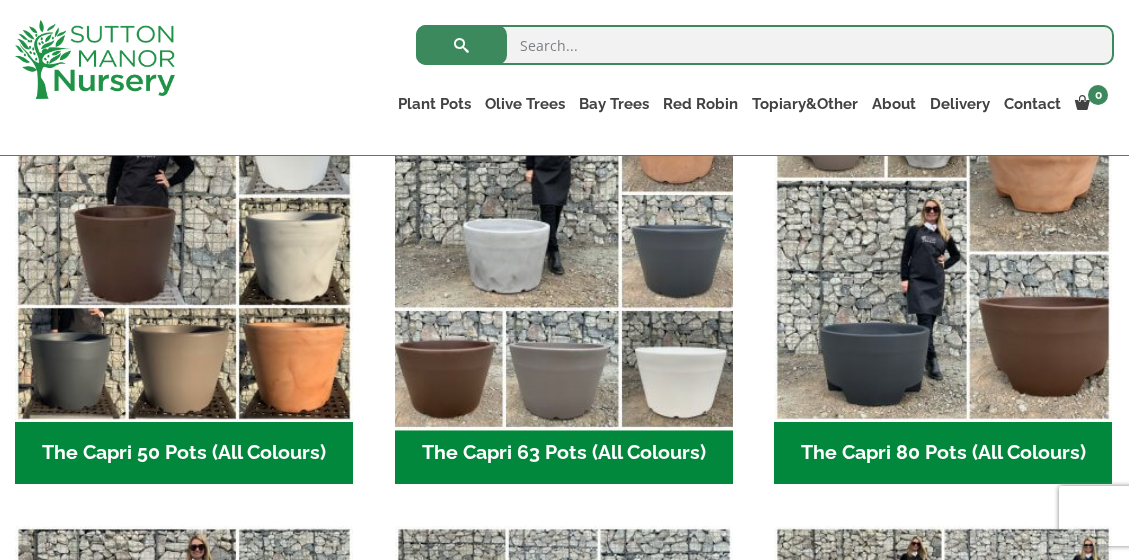 click at bounding box center (563, 253) 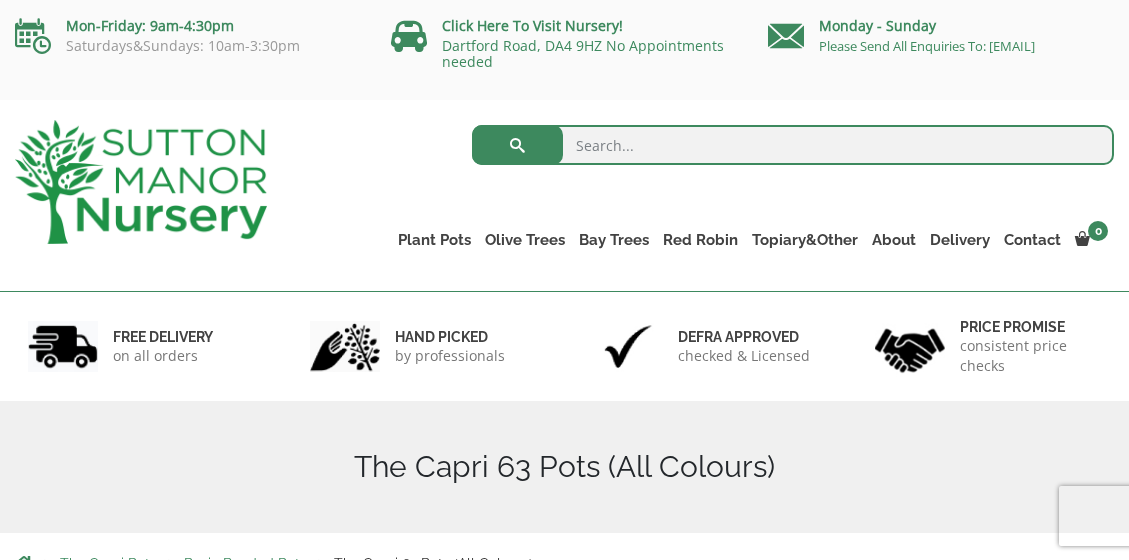 scroll, scrollTop: 0, scrollLeft: 0, axis: both 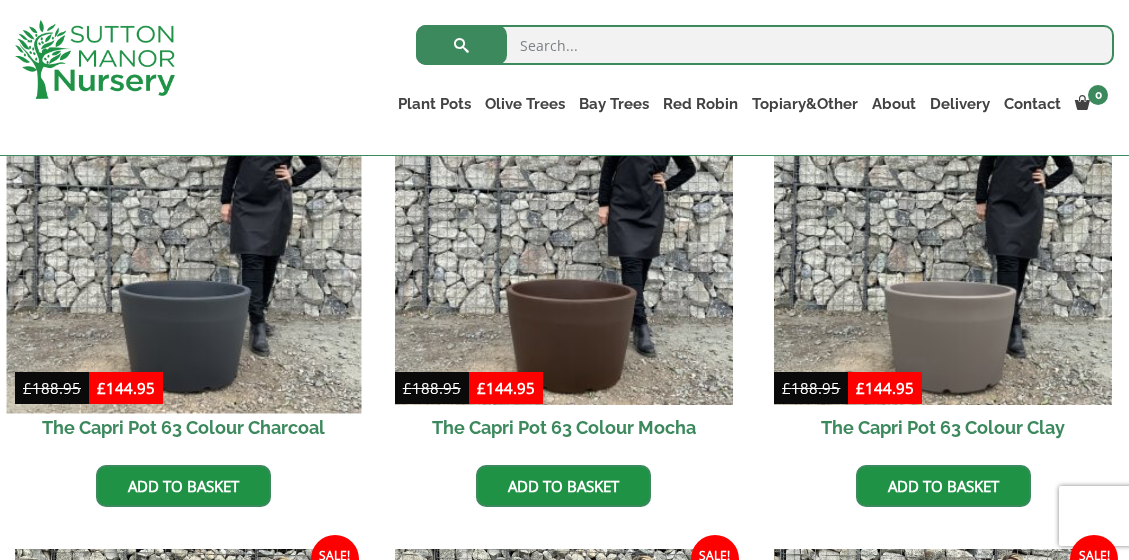 click at bounding box center (184, 236) 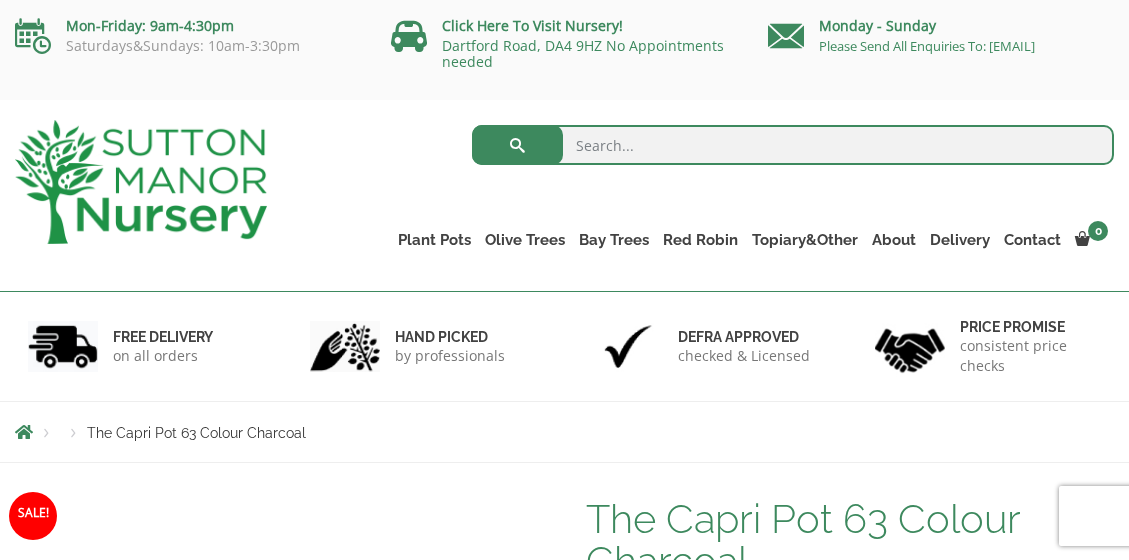 scroll, scrollTop: 0, scrollLeft: 0, axis: both 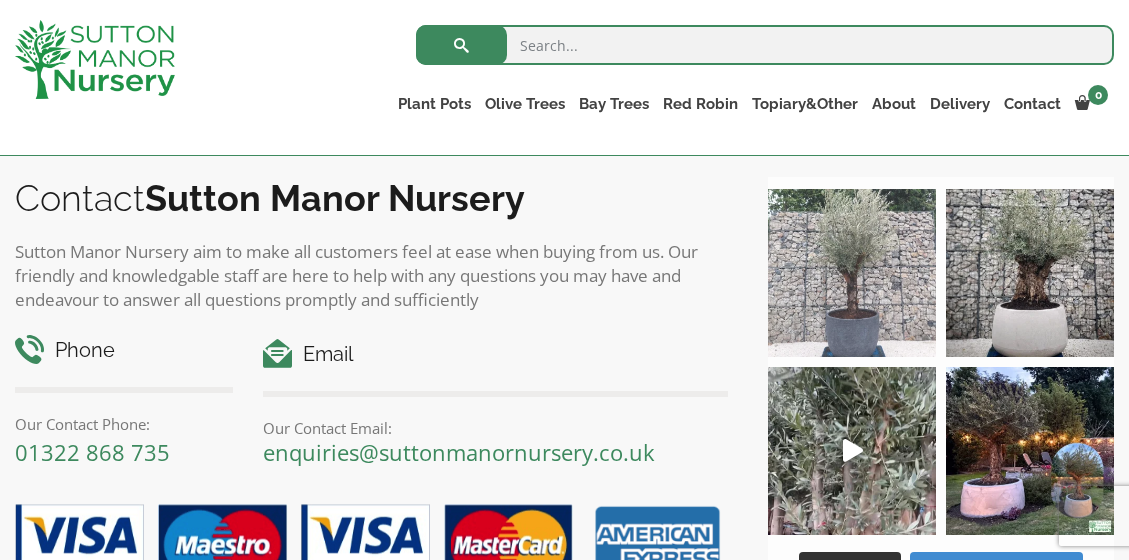 click at bounding box center (852, 273) 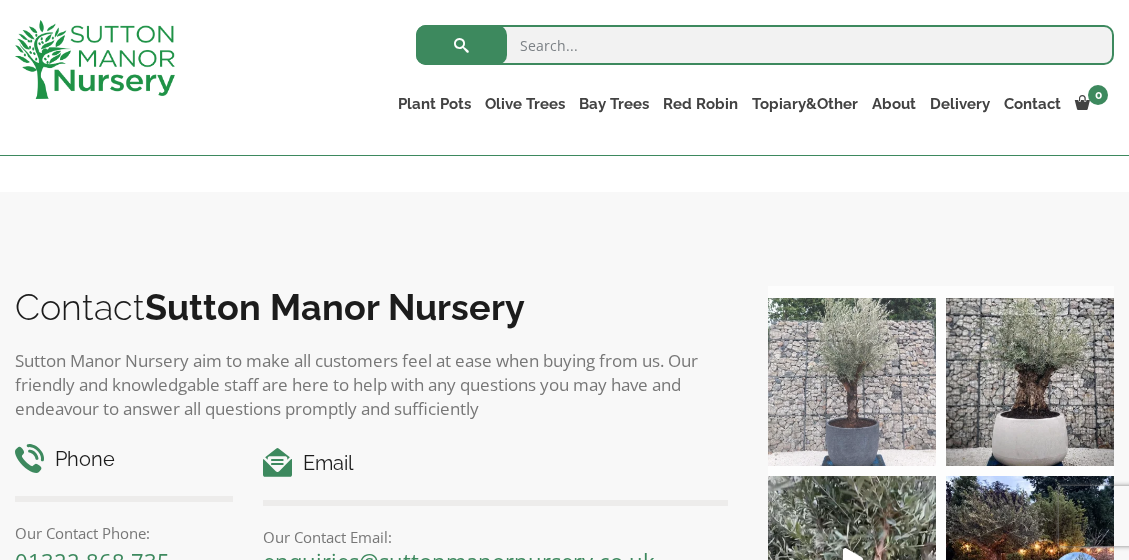 scroll, scrollTop: 1497, scrollLeft: 0, axis: vertical 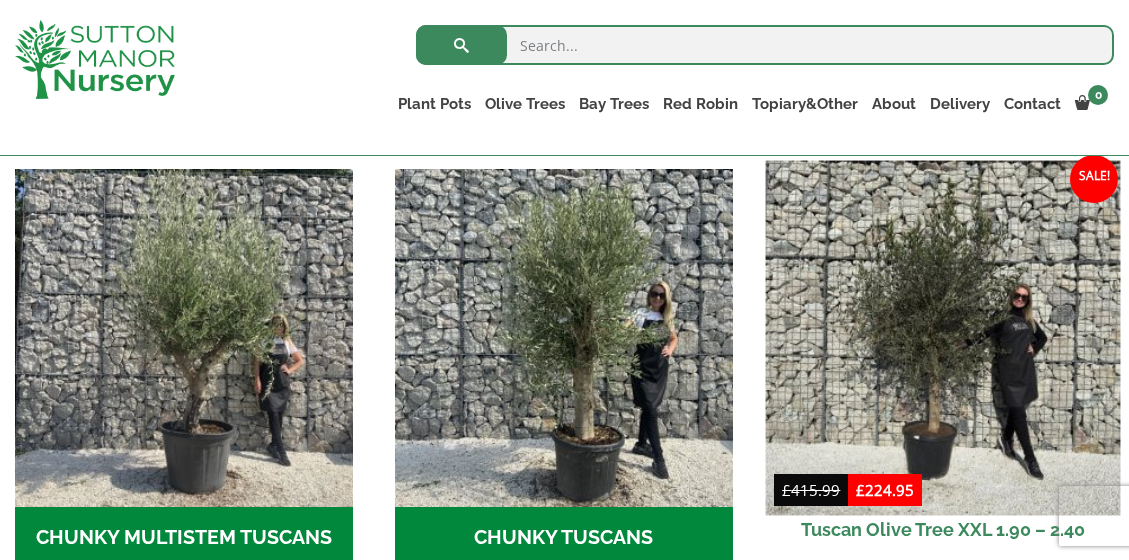 click at bounding box center [943, 338] 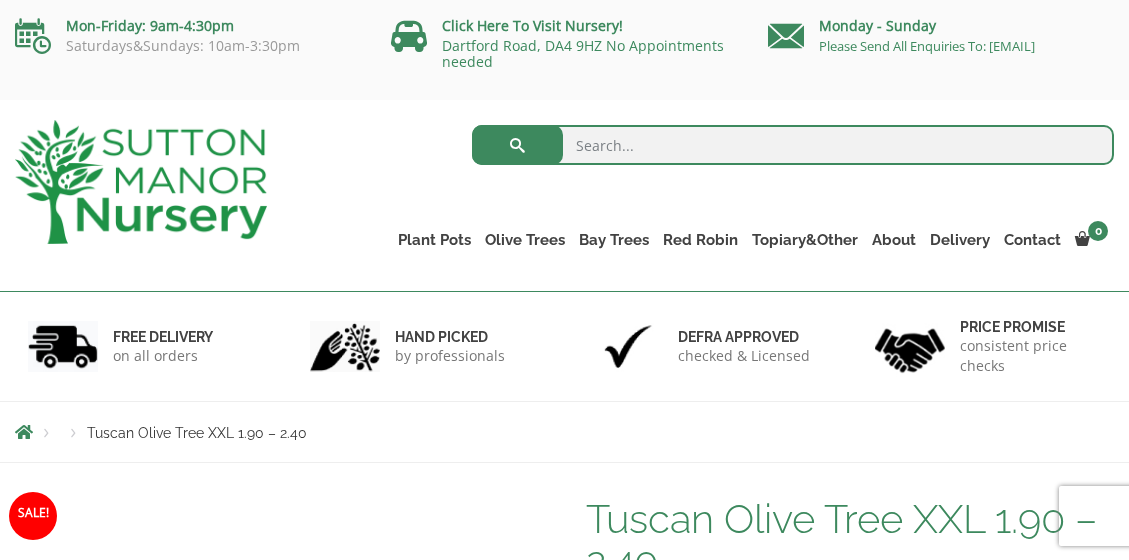 scroll, scrollTop: 0, scrollLeft: 0, axis: both 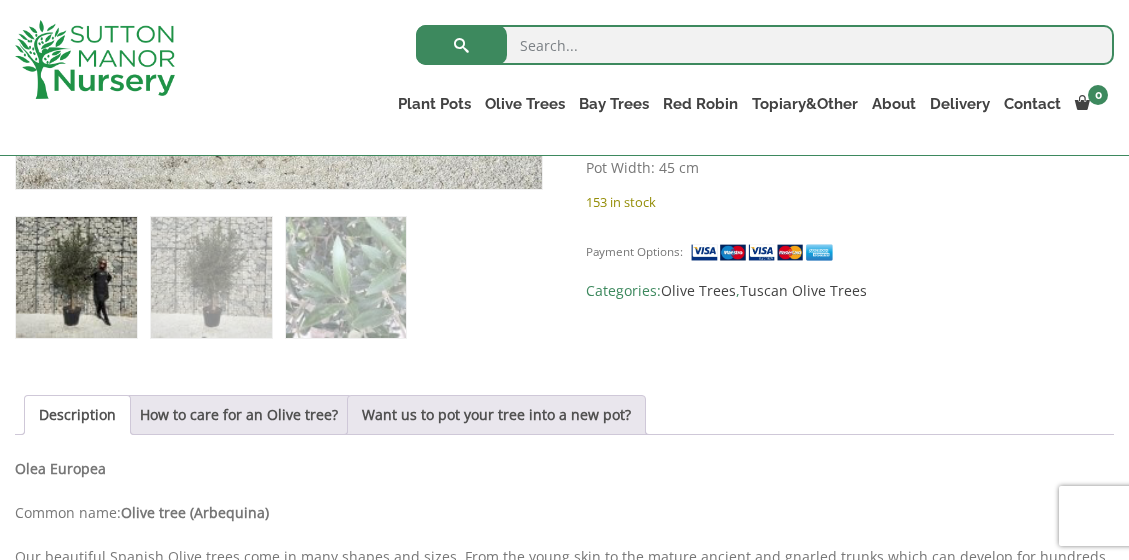 click at bounding box center (76, 277) 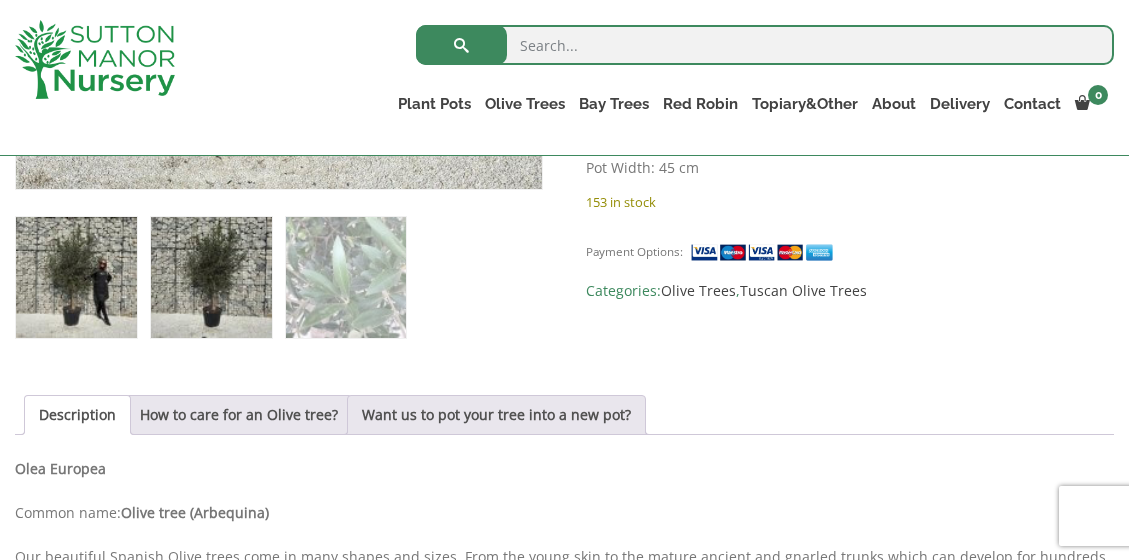 click at bounding box center (211, 277) 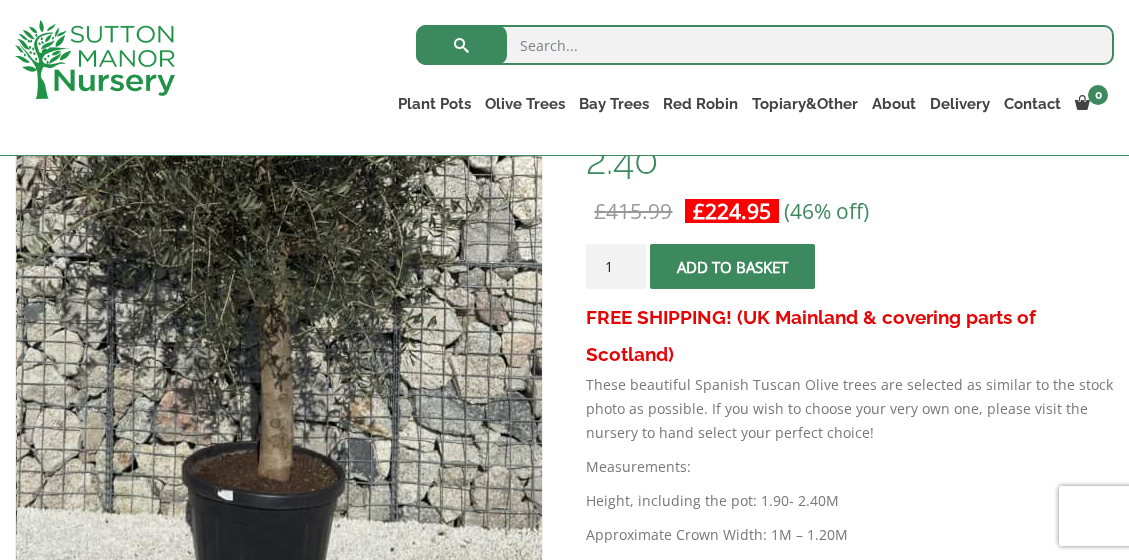 scroll, scrollTop: 300, scrollLeft: 0, axis: vertical 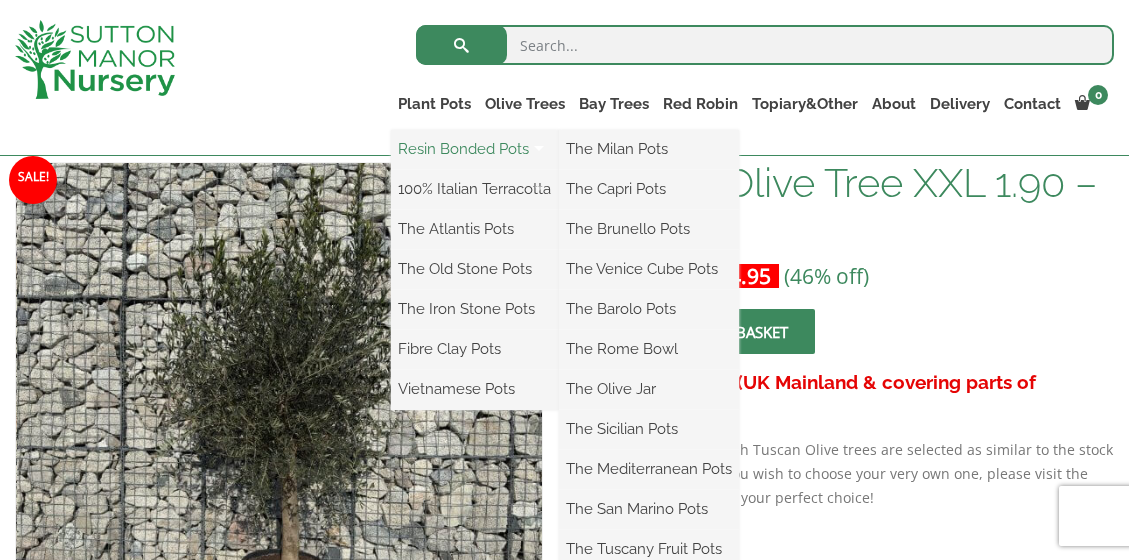 click on "Resin Bonded Pots" at bounding box center (475, 149) 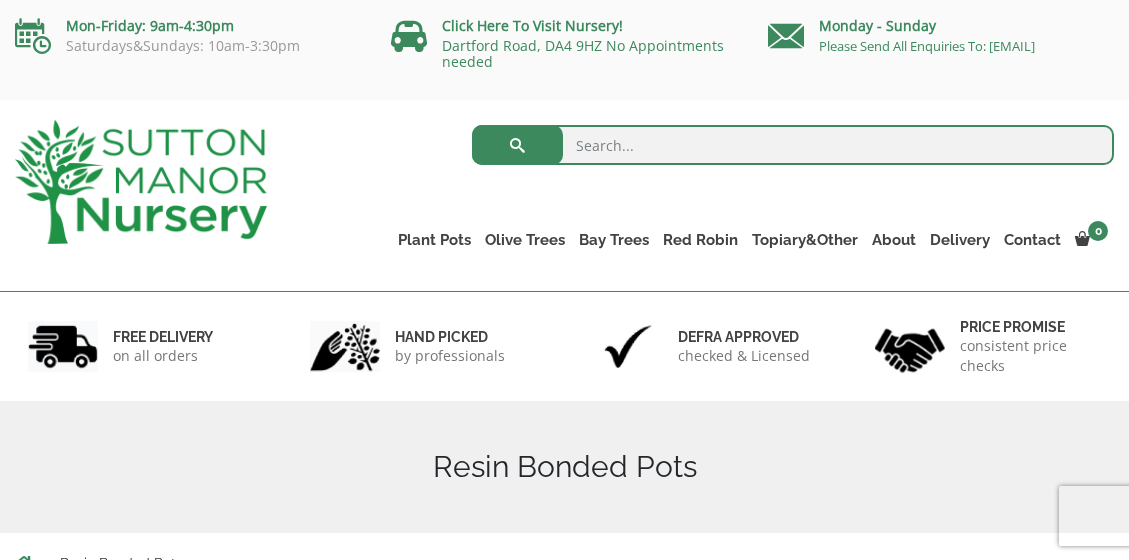 scroll, scrollTop: 0, scrollLeft: 0, axis: both 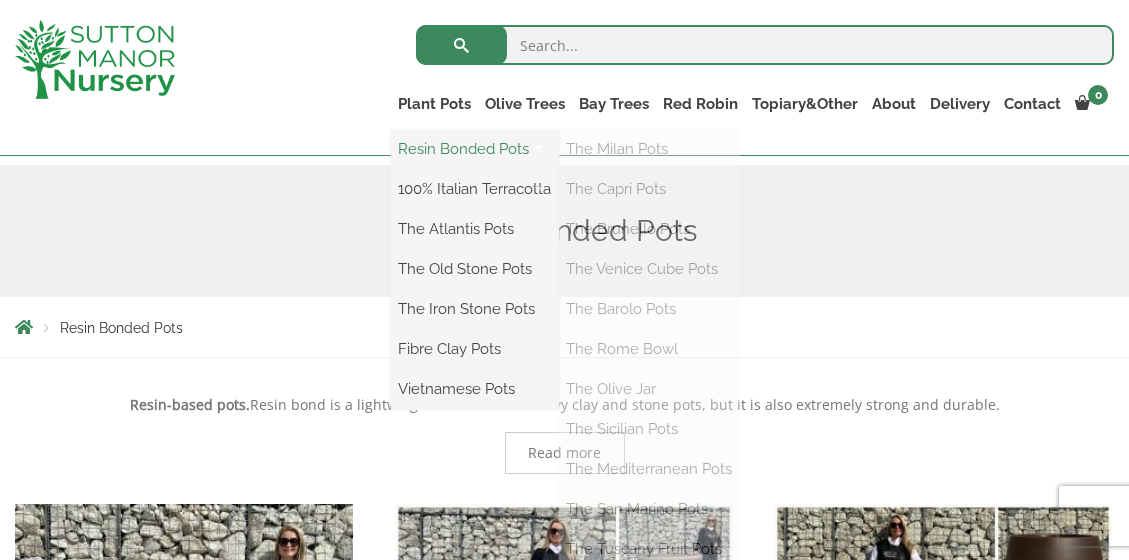 click on "Resin Bonded Pots" at bounding box center (475, 149) 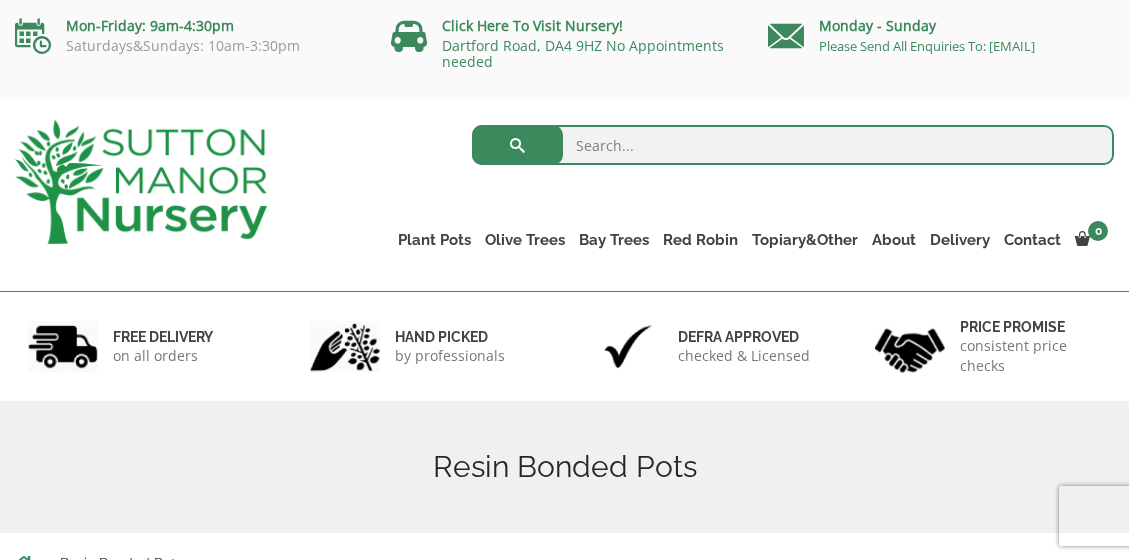 scroll, scrollTop: 0, scrollLeft: 0, axis: both 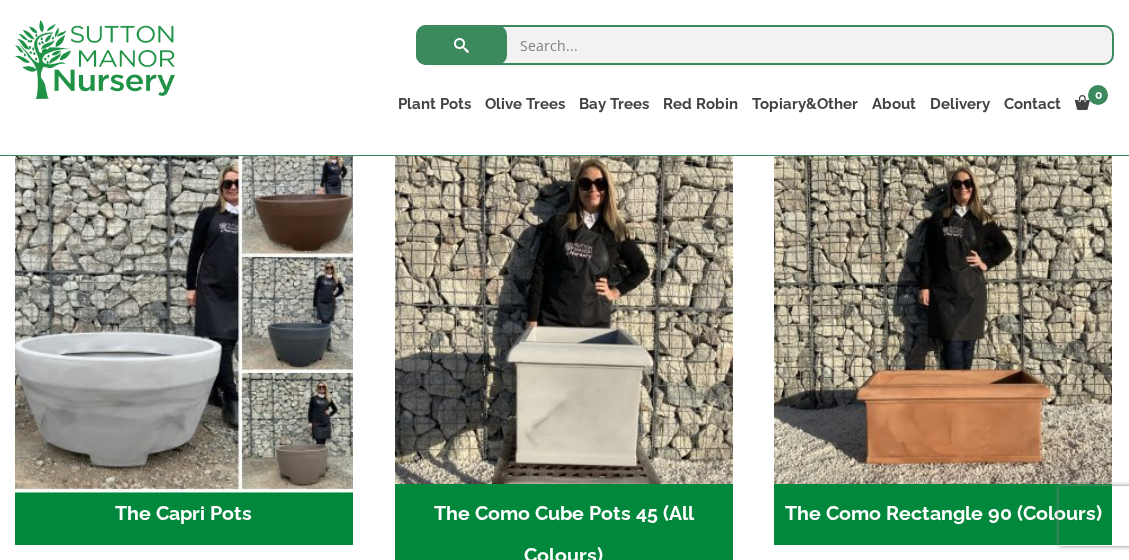click at bounding box center [184, 314] 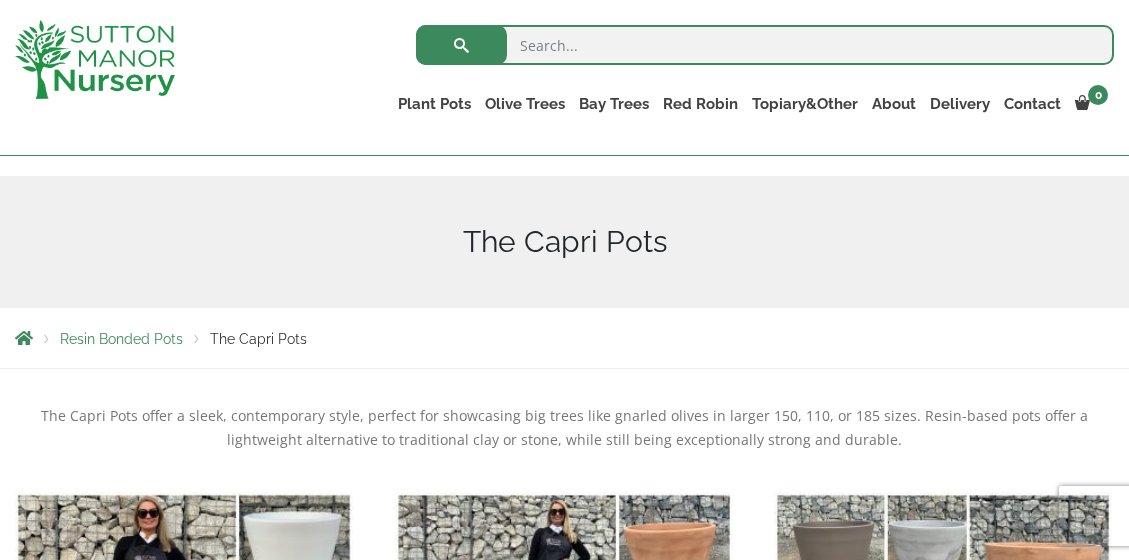 scroll, scrollTop: 300, scrollLeft: 0, axis: vertical 